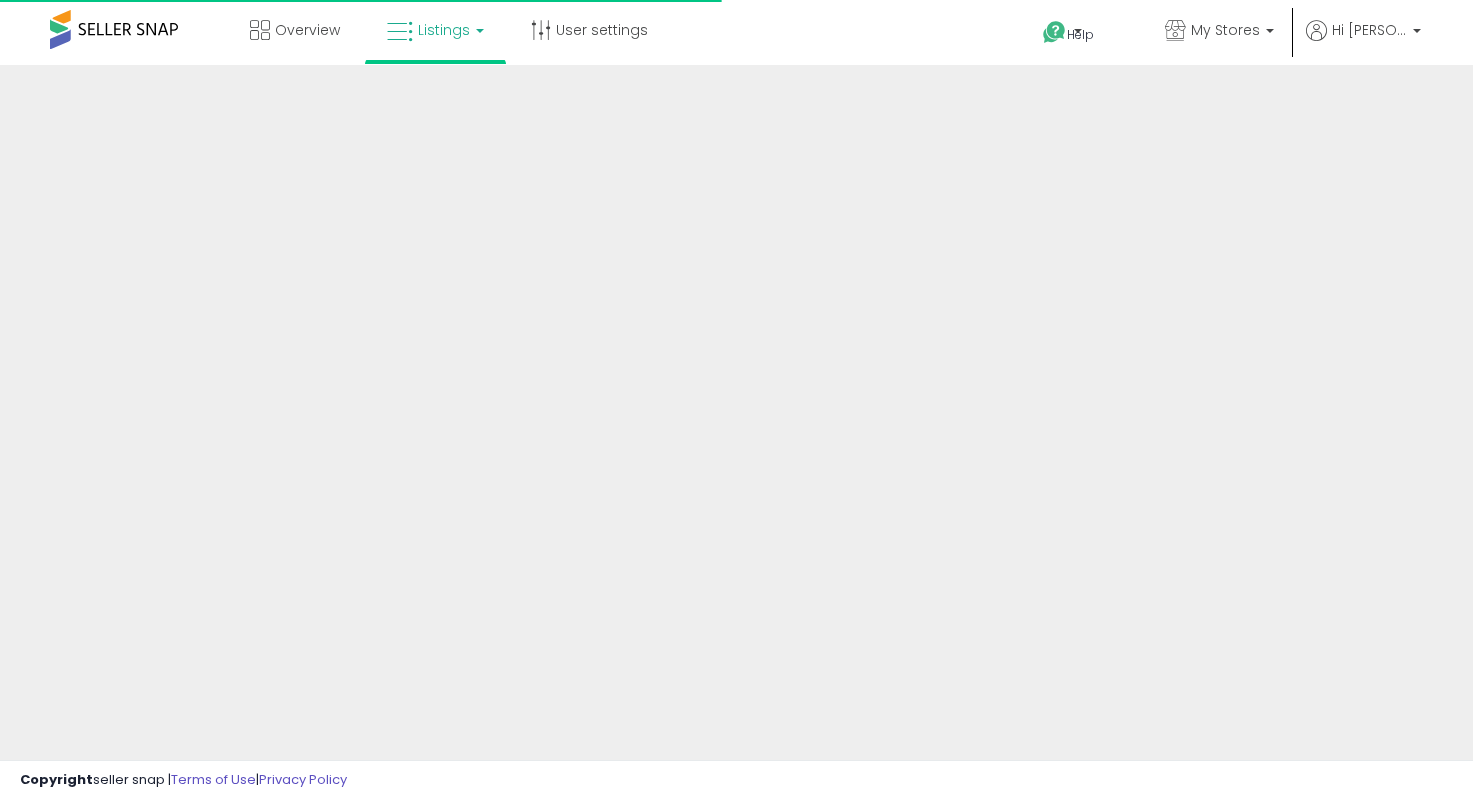 scroll, scrollTop: 0, scrollLeft: 0, axis: both 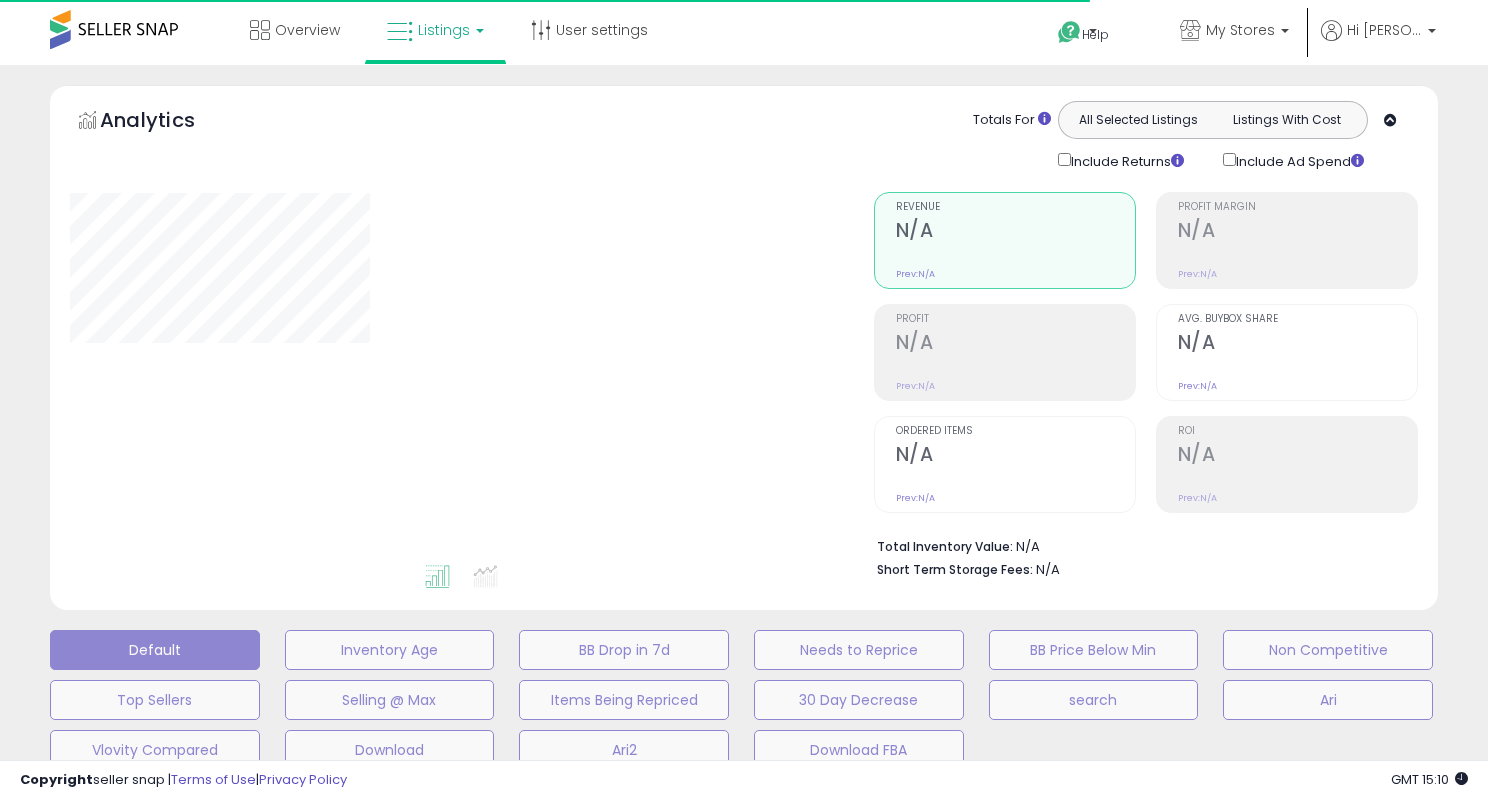 click on "Analytics
Totals For
All Selected Listings
Listings With Cost
Include Returns
Include Ad Spend" at bounding box center [744, 352] 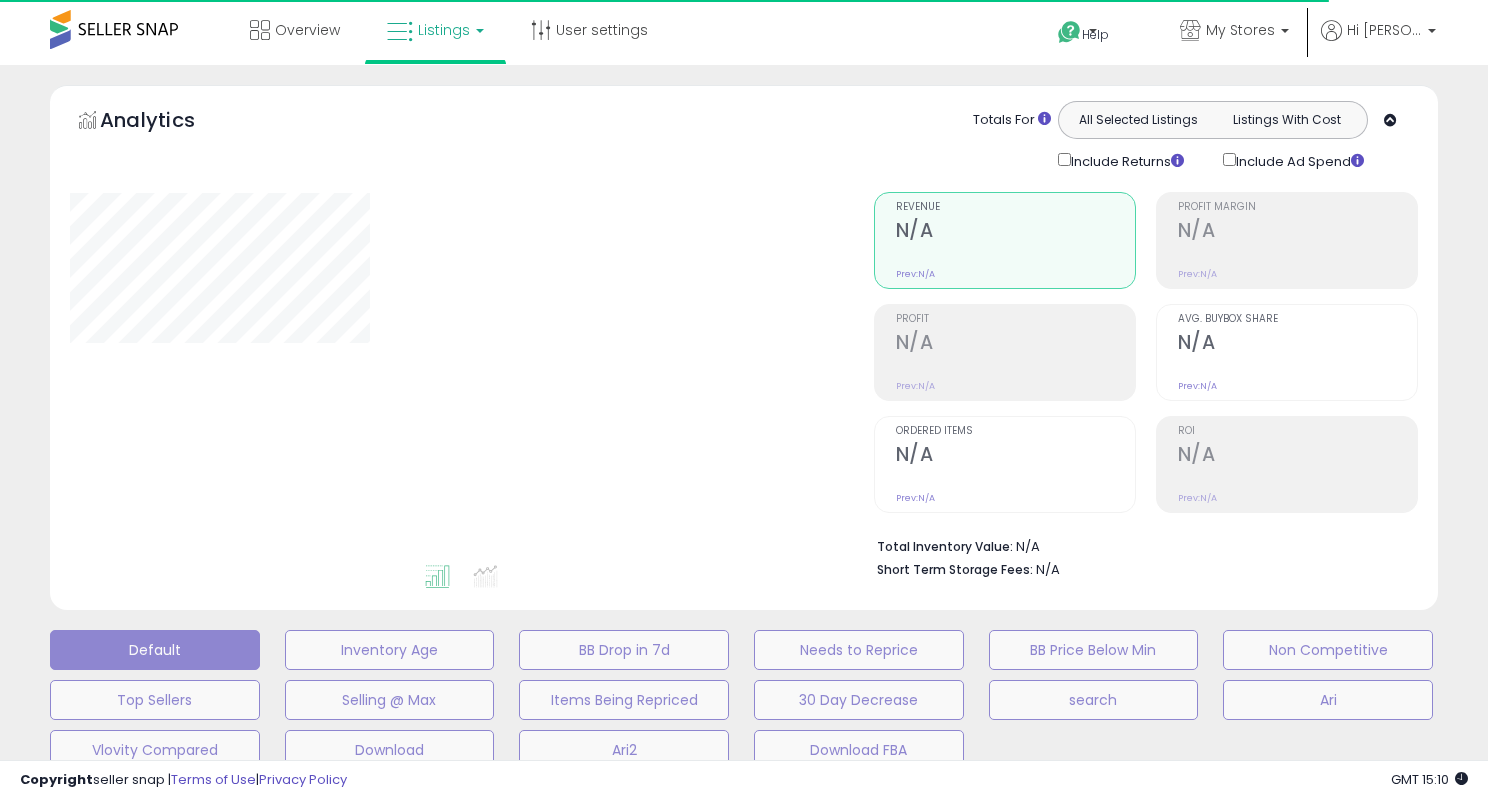 click 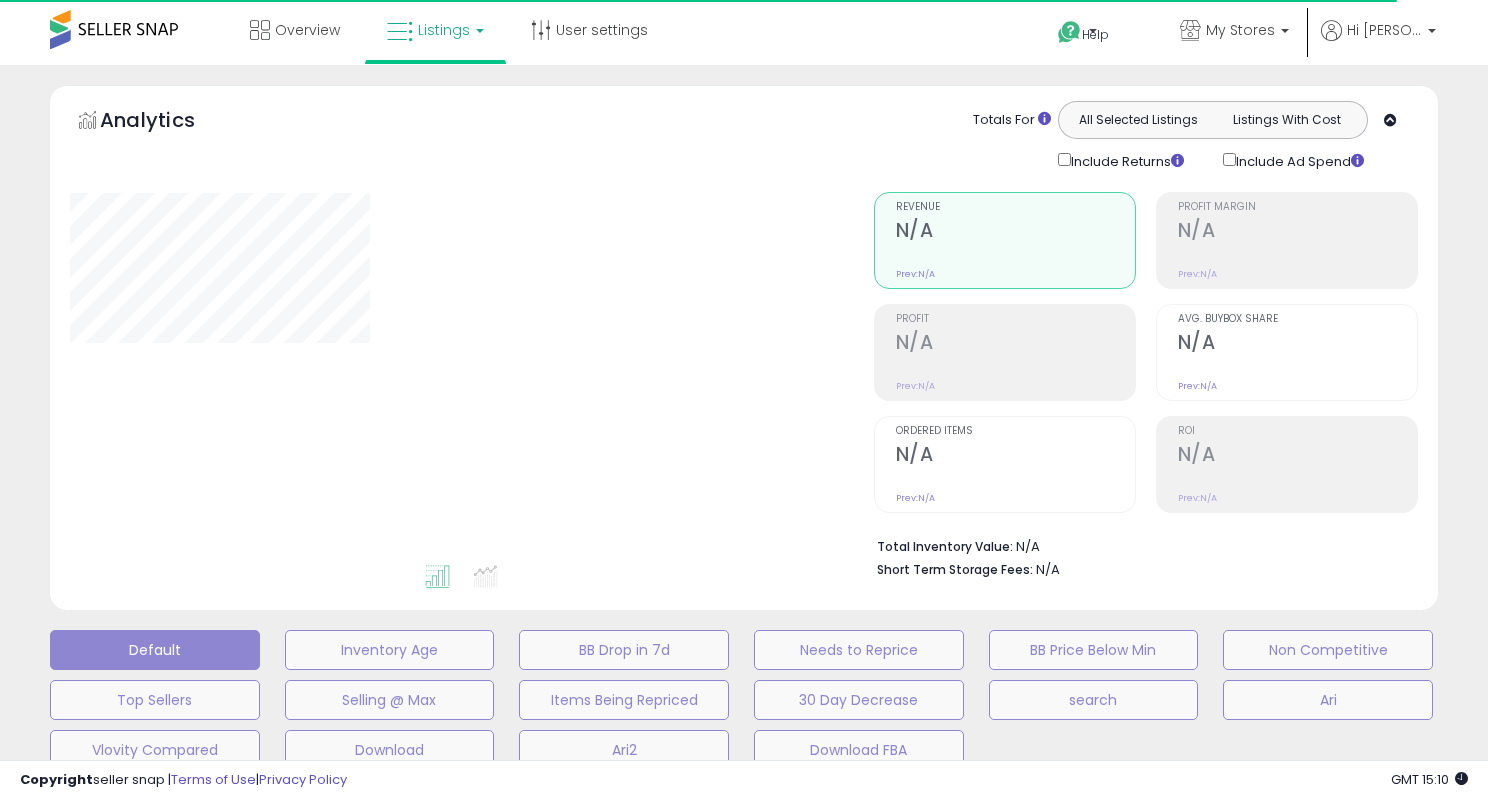 type on "********" 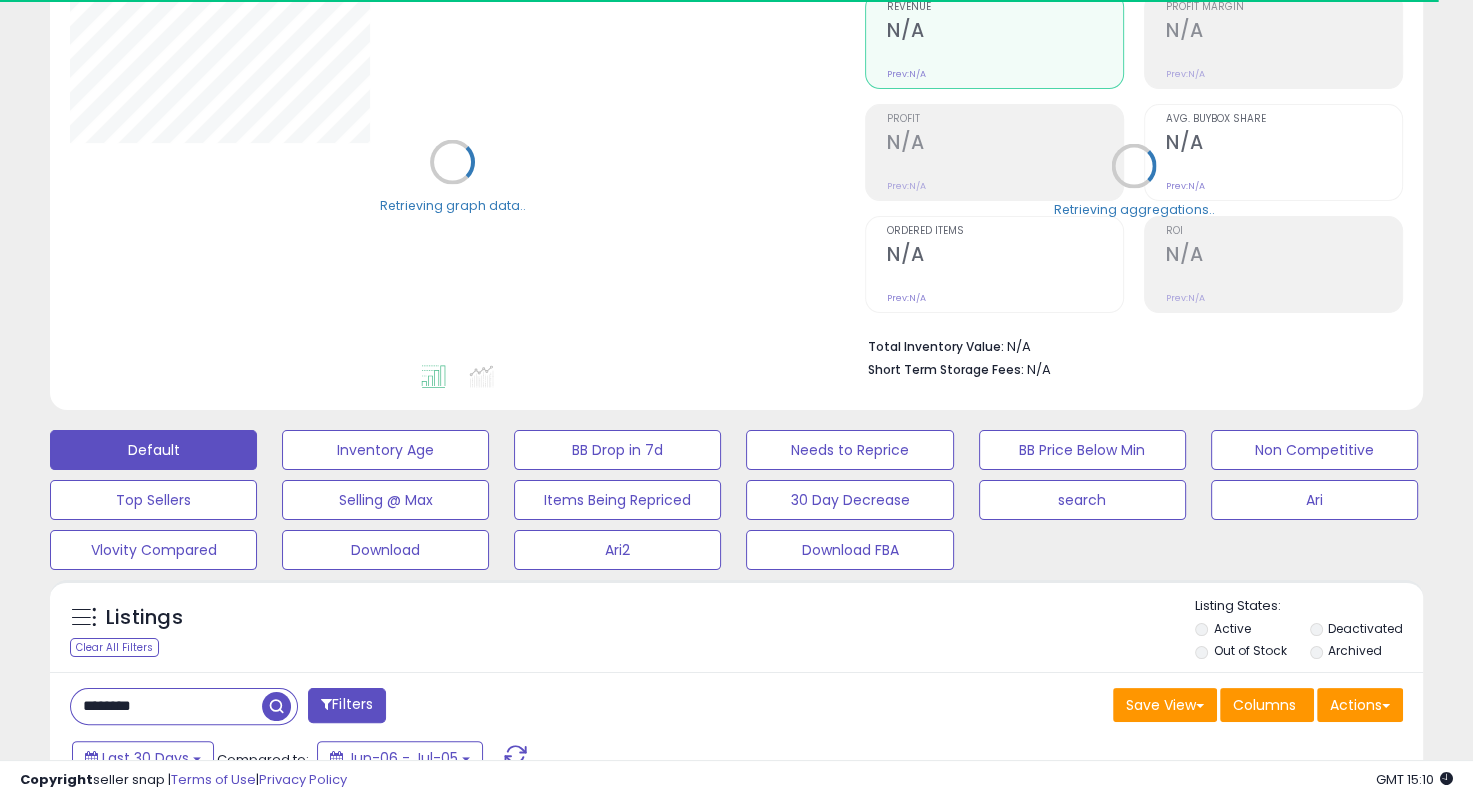 scroll, scrollTop: 600, scrollLeft: 0, axis: vertical 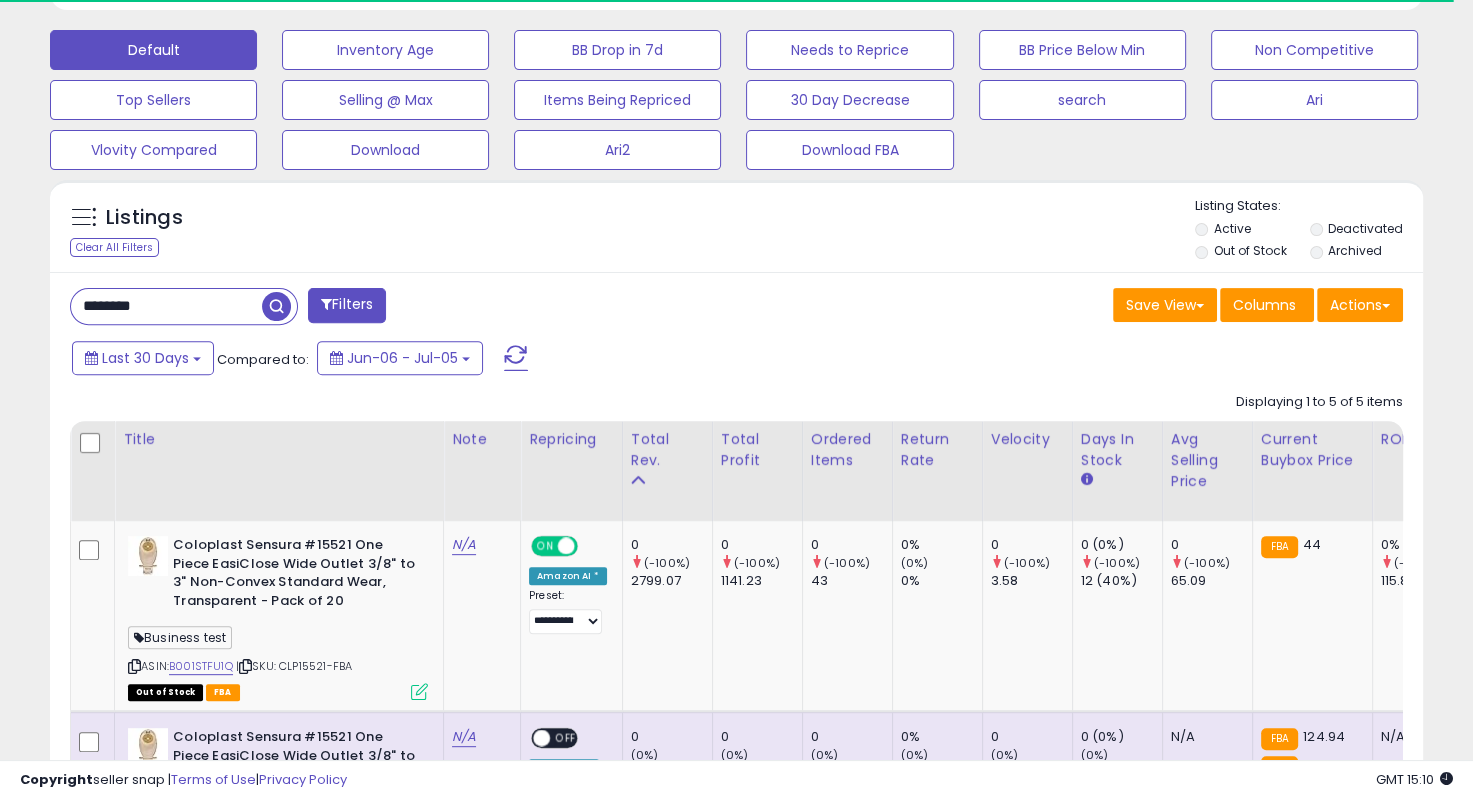 click on "********" at bounding box center [166, 306] 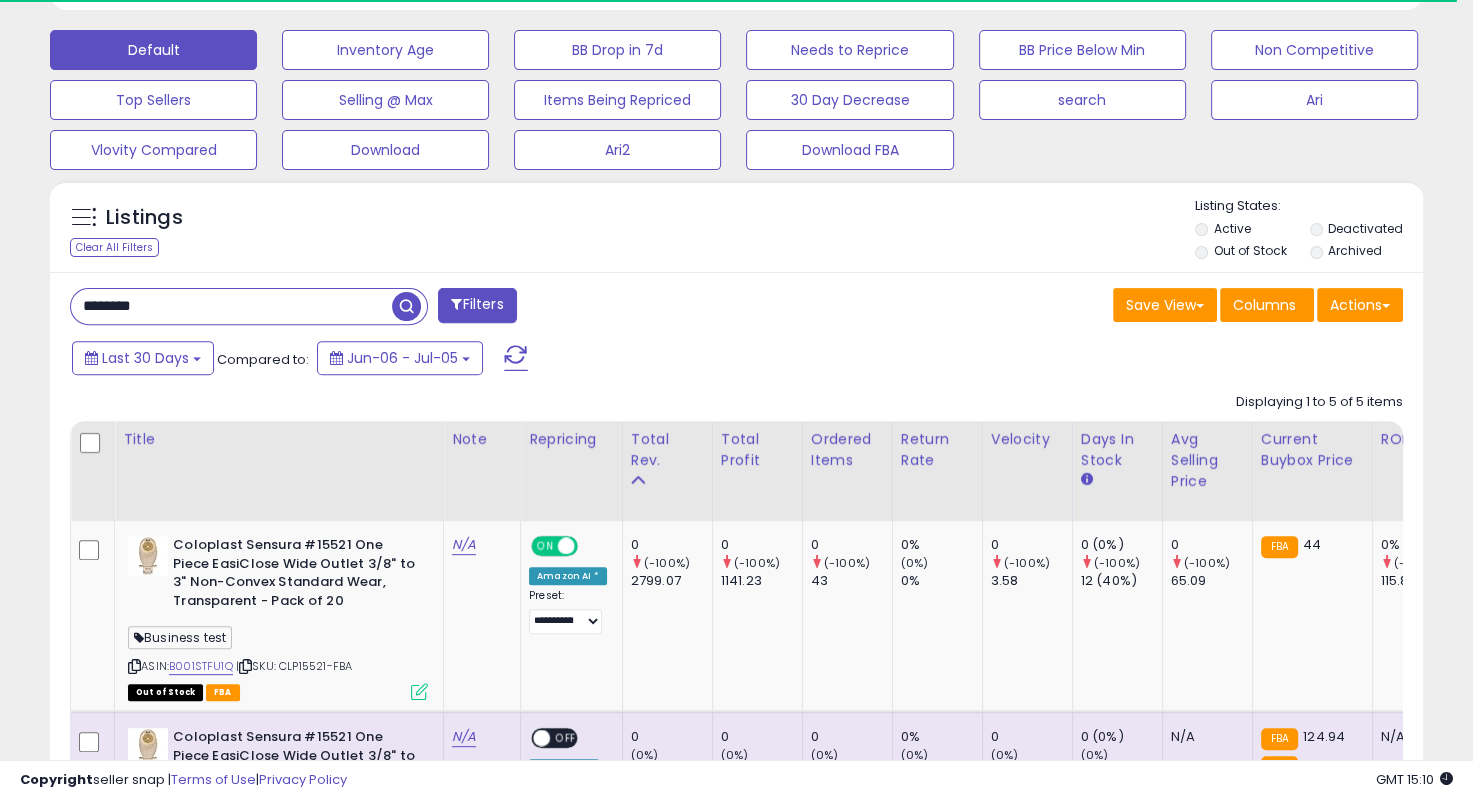 click on "********" at bounding box center [231, 306] 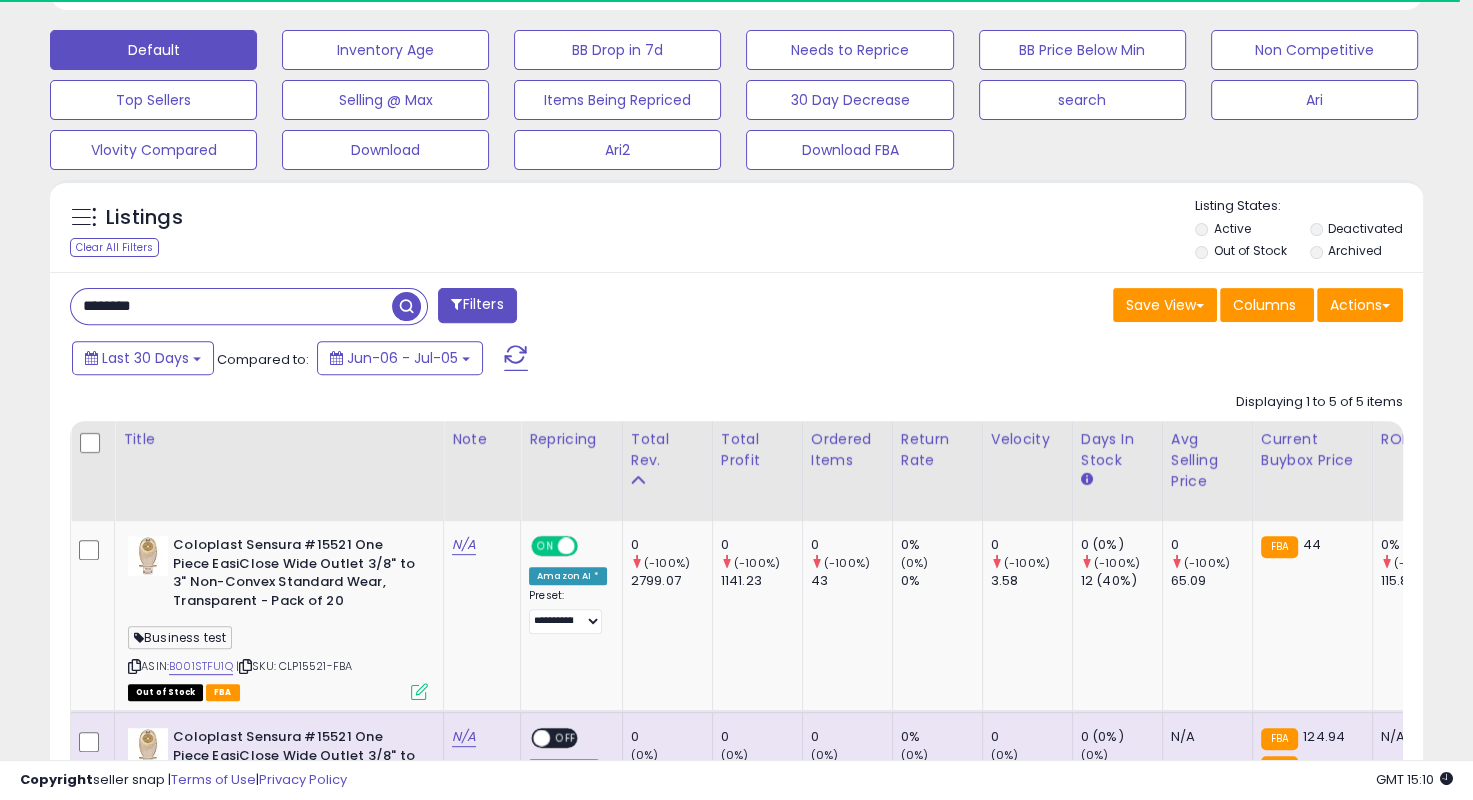 click on "********" at bounding box center [231, 306] 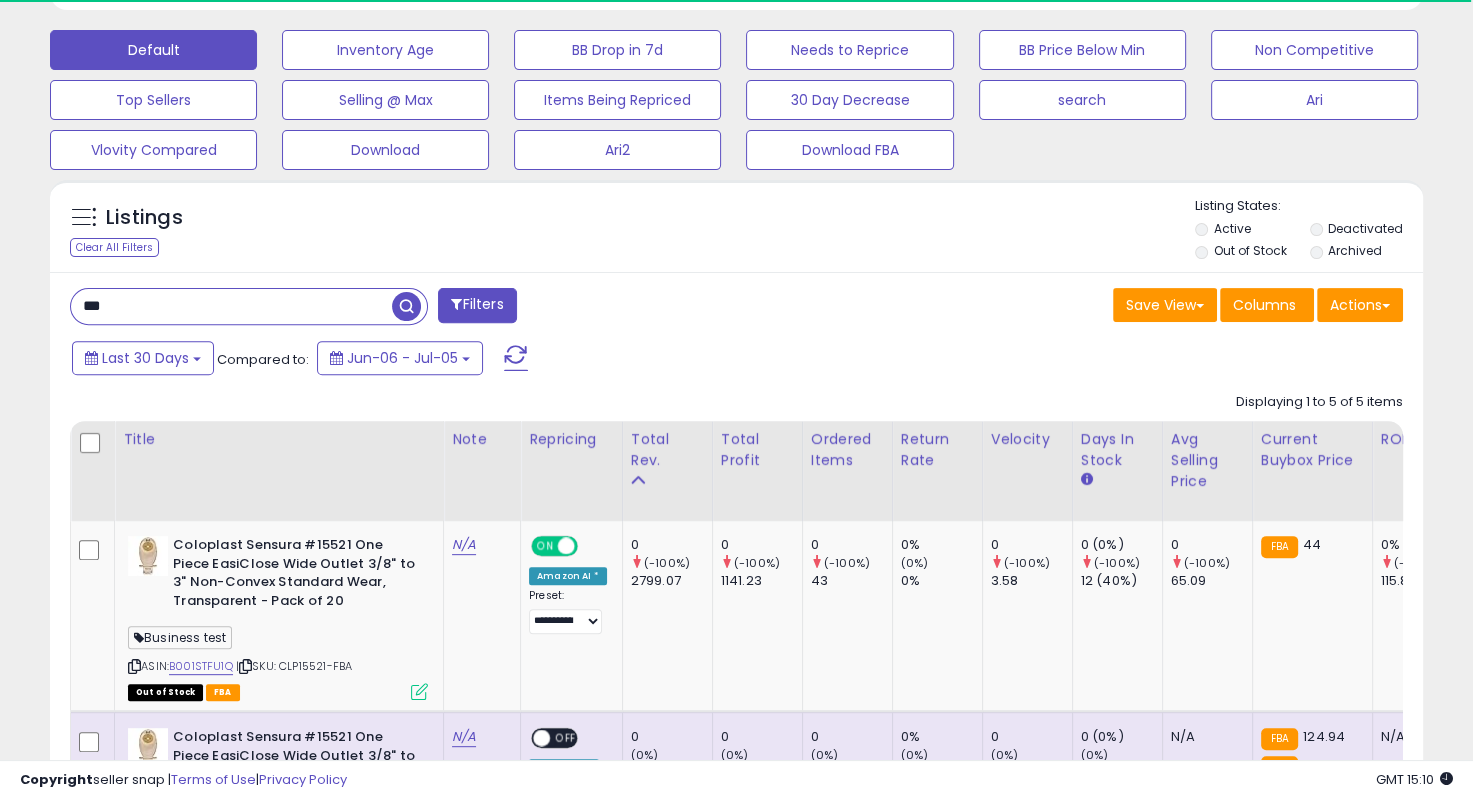scroll, scrollTop: 490, scrollLeft: 0, axis: vertical 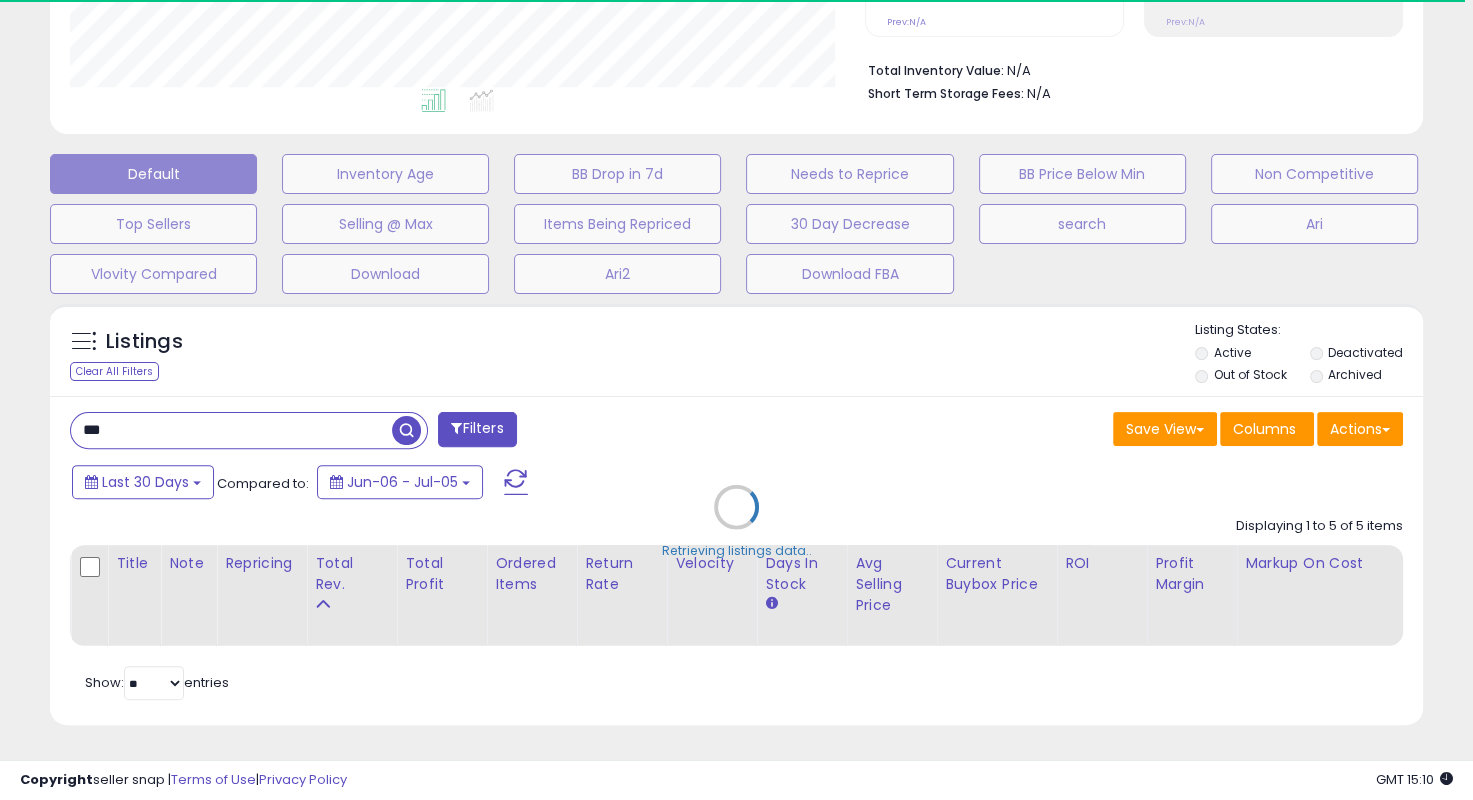 click on "Retrieving listings data.." at bounding box center [736, 522] 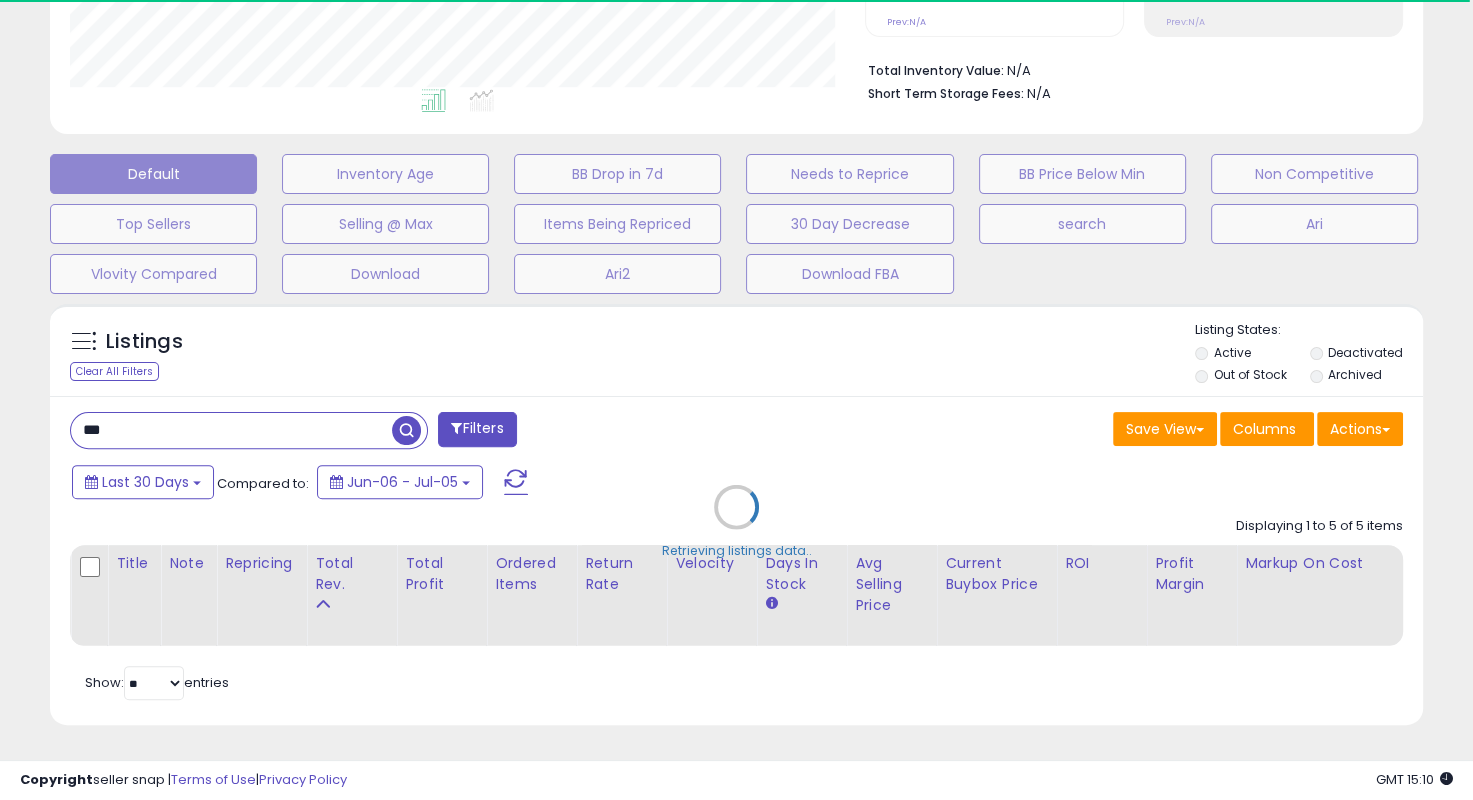 click on "Retrieving listings data.." at bounding box center (736, 522) 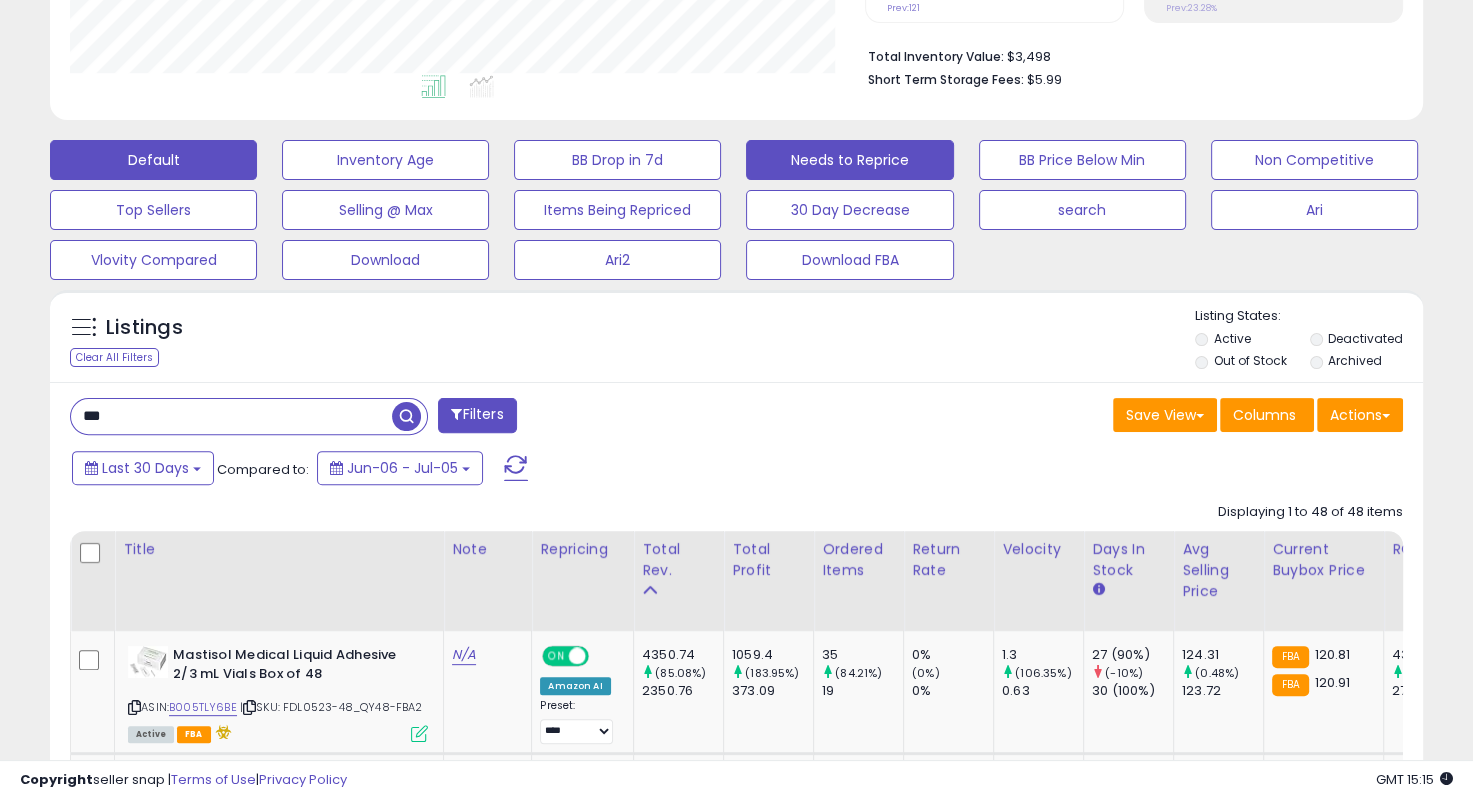 scroll, scrollTop: 999589, scrollLeft: 999204, axis: both 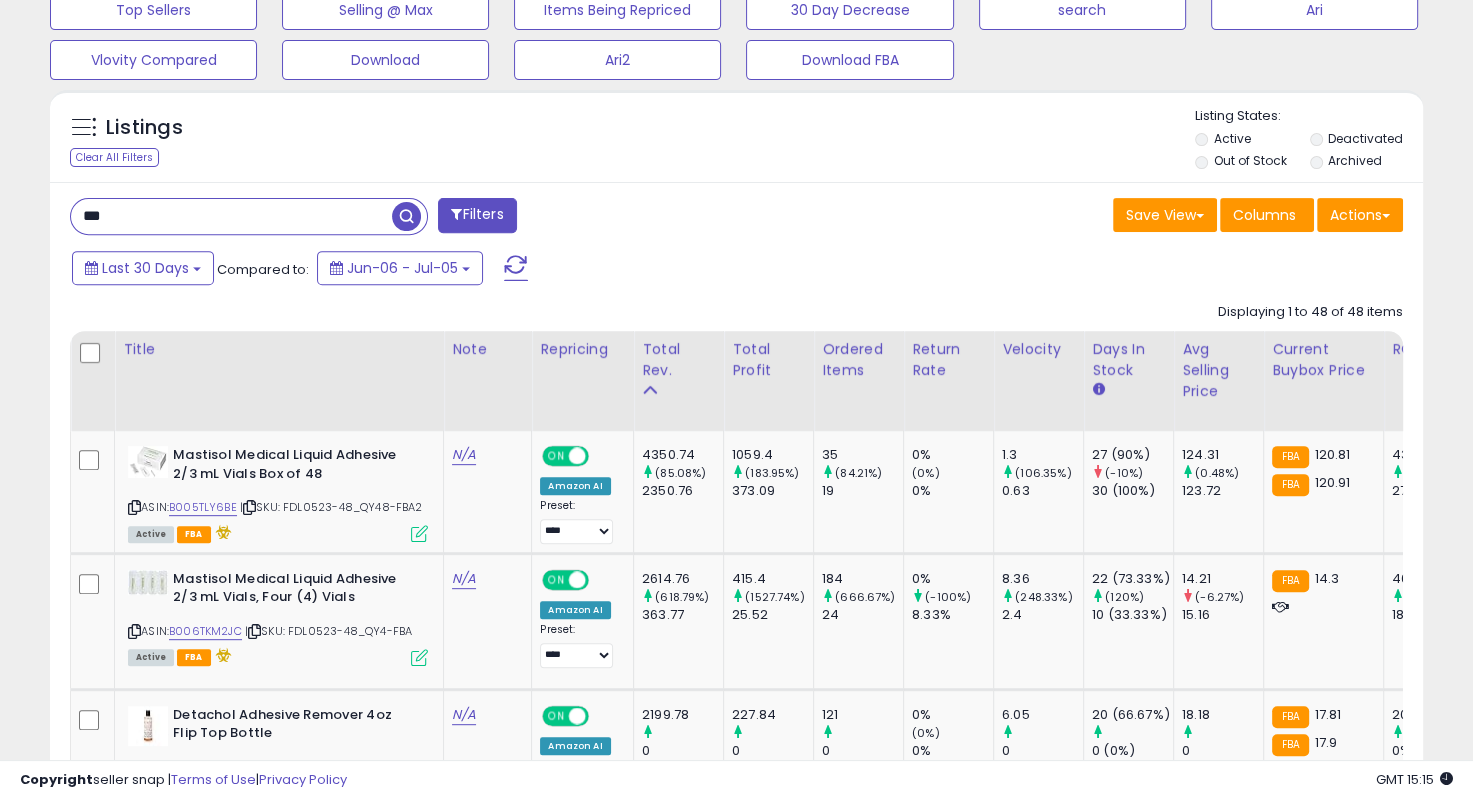 click on "Last 30 Days
Compared to:
Jun-06 - Jul-05" at bounding box center (567, 270) 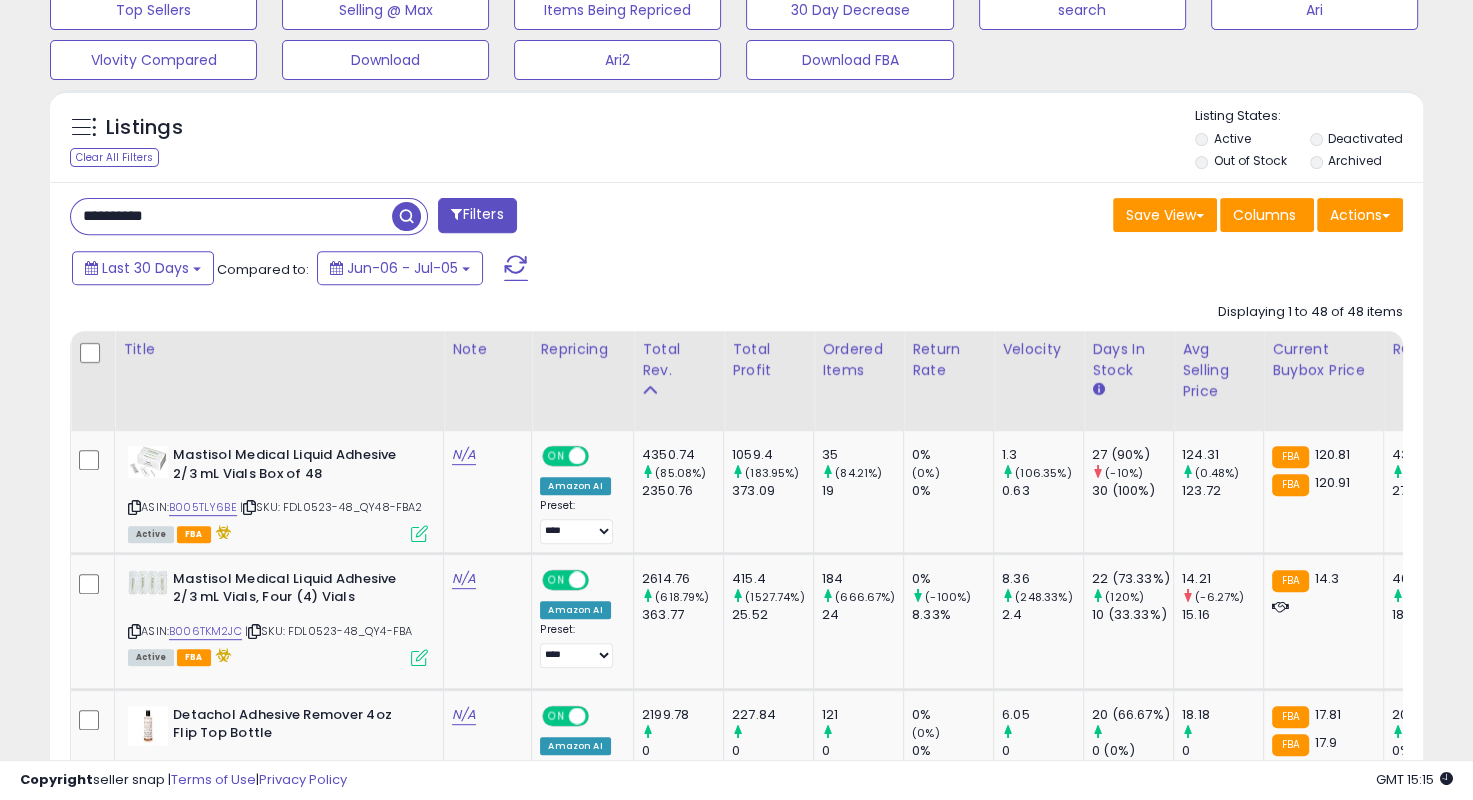 drag, startPoint x: 740, startPoint y: 232, endPoint x: 727, endPoint y: 236, distance: 13.601471 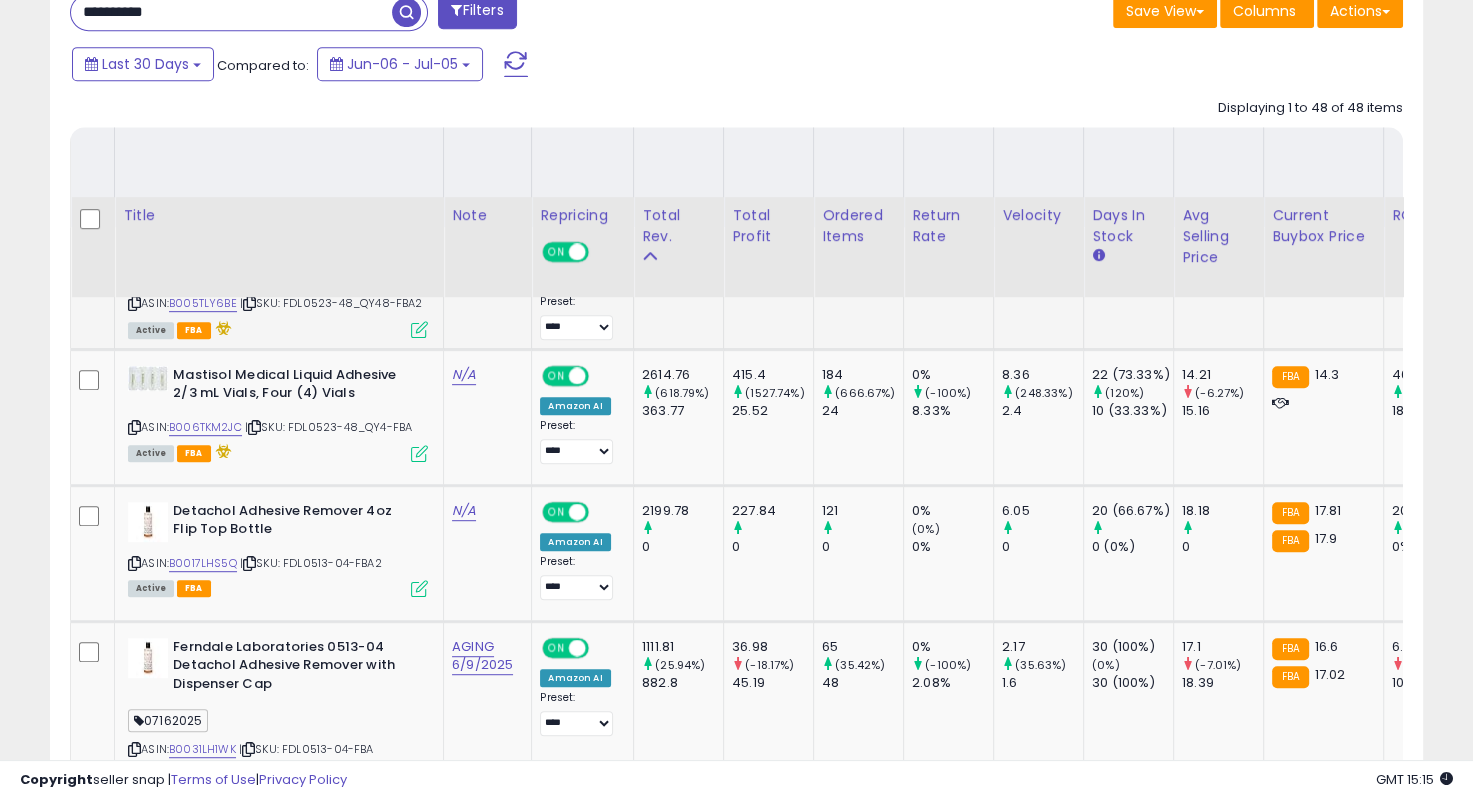 scroll, scrollTop: 1090, scrollLeft: 0, axis: vertical 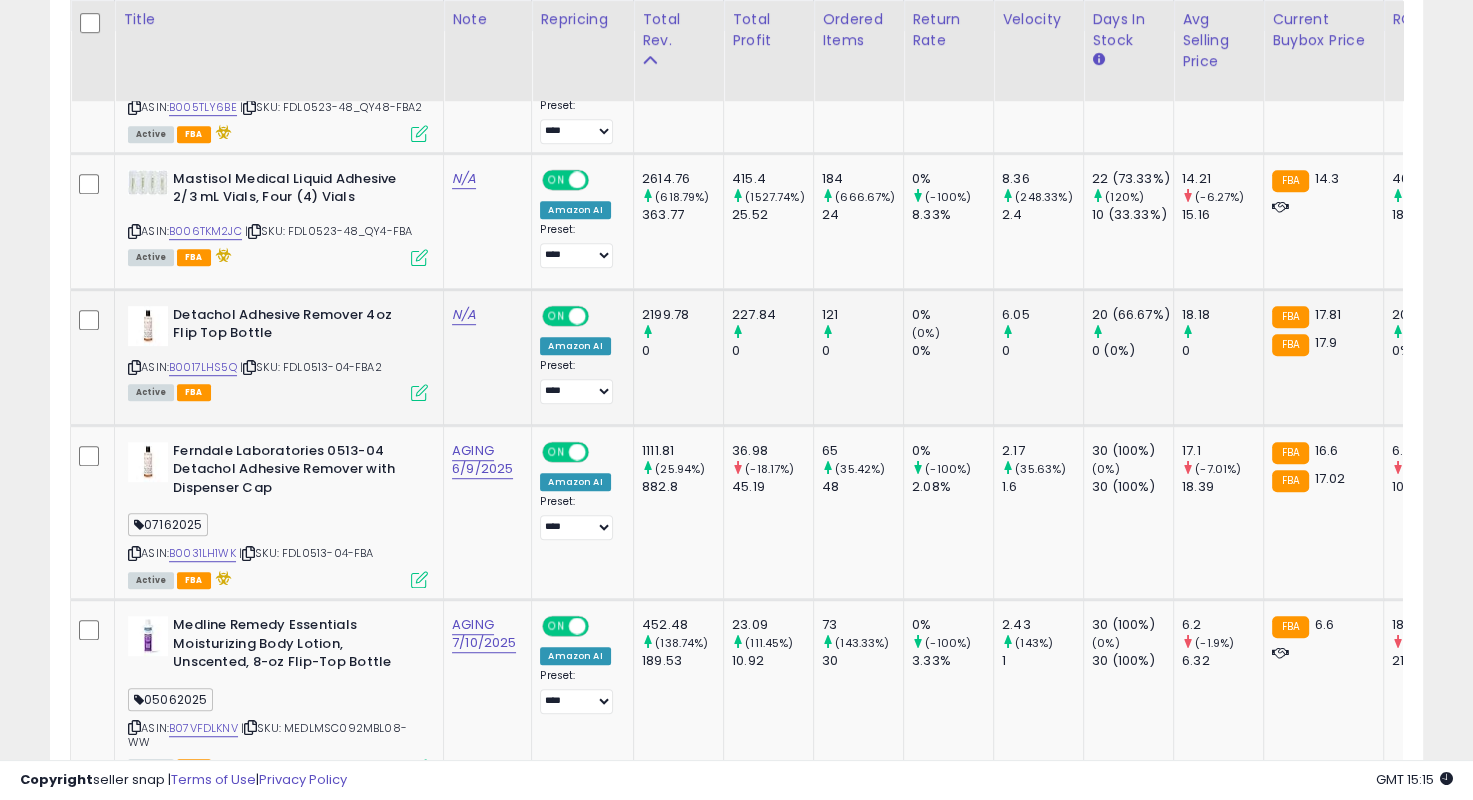 drag, startPoint x: 756, startPoint y: 345, endPoint x: 773, endPoint y: 354, distance: 19.235384 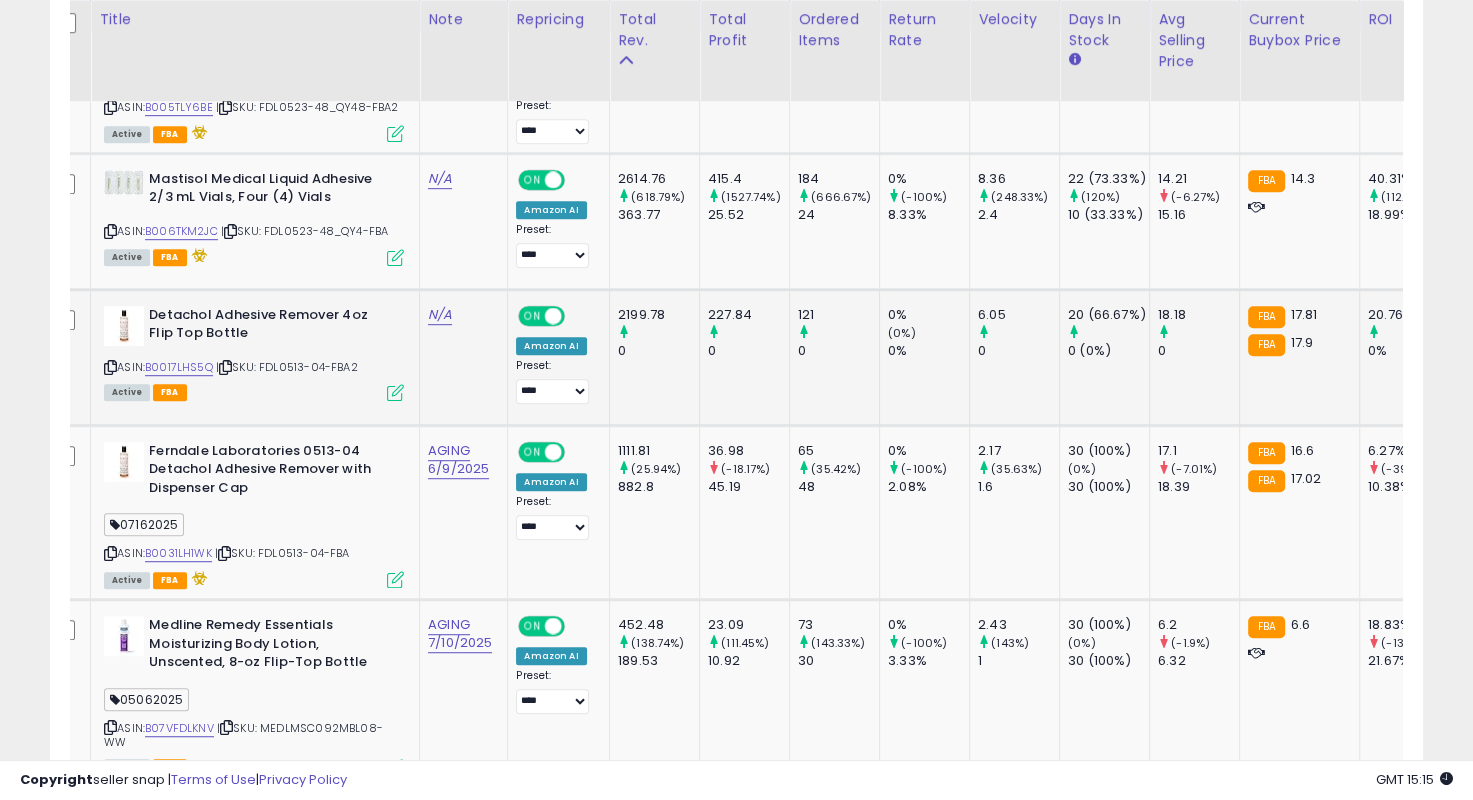 scroll, scrollTop: 0, scrollLeft: 84, axis: horizontal 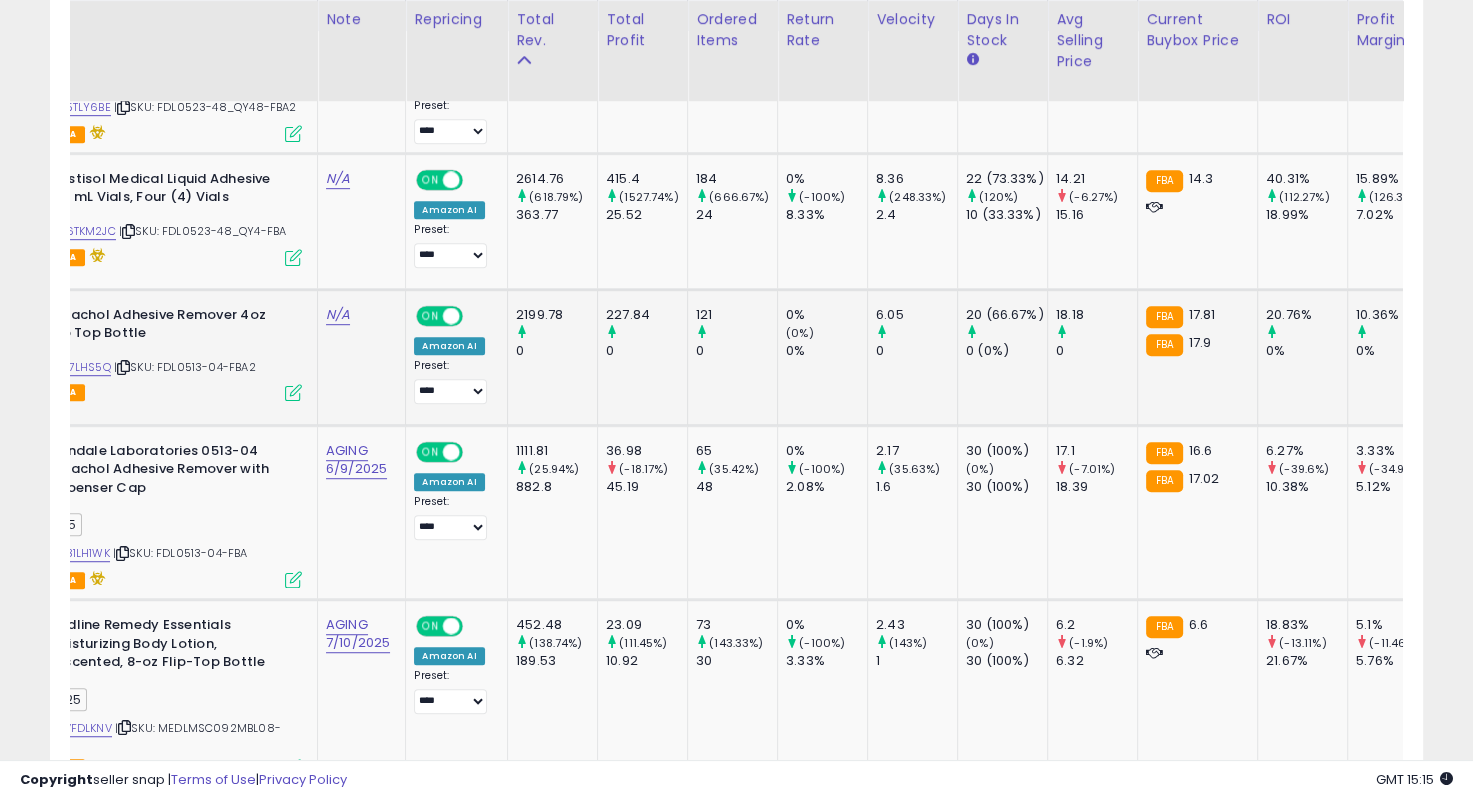 click on "0%     (0%)   0%" 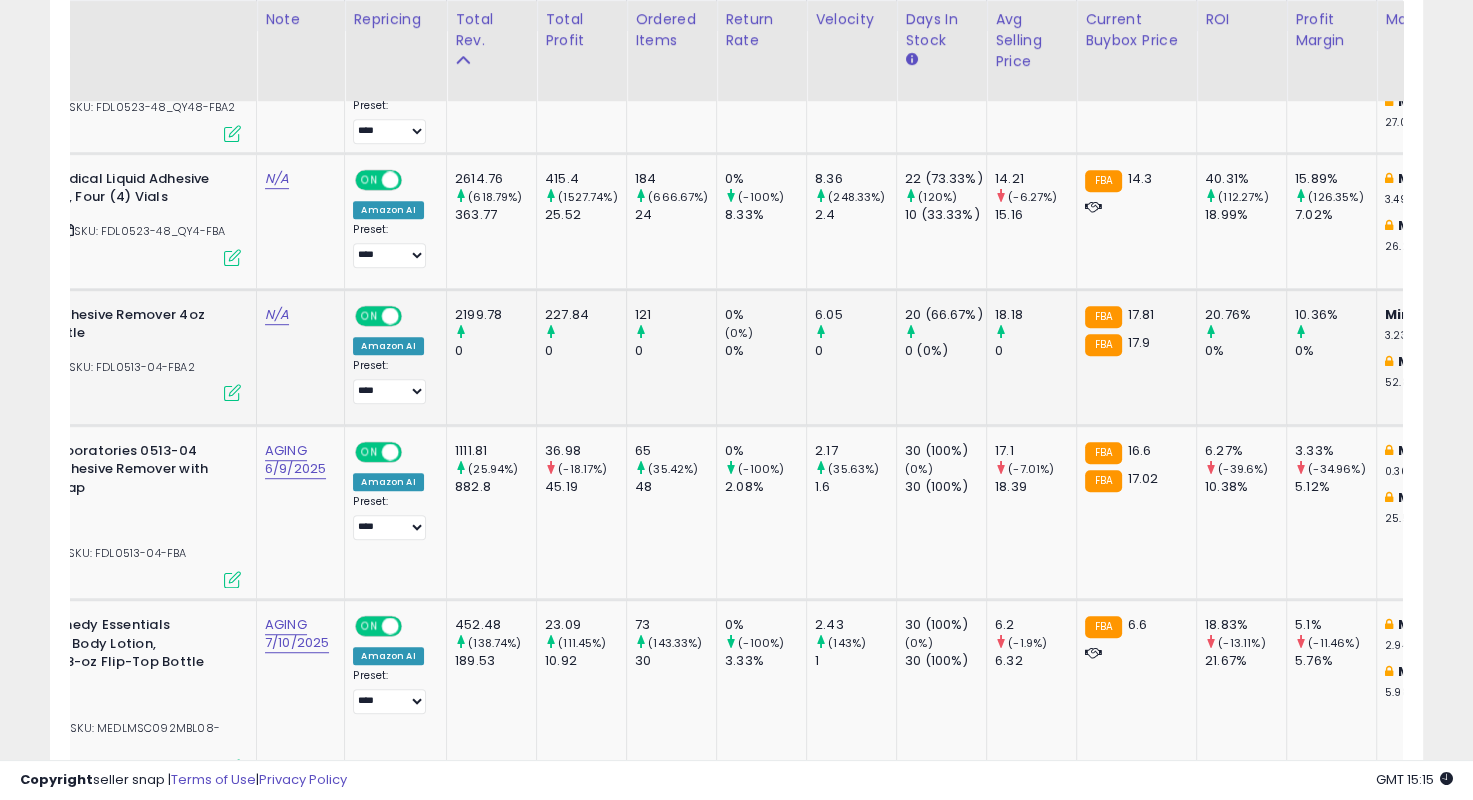 scroll, scrollTop: 0, scrollLeft: 1371, axis: horizontal 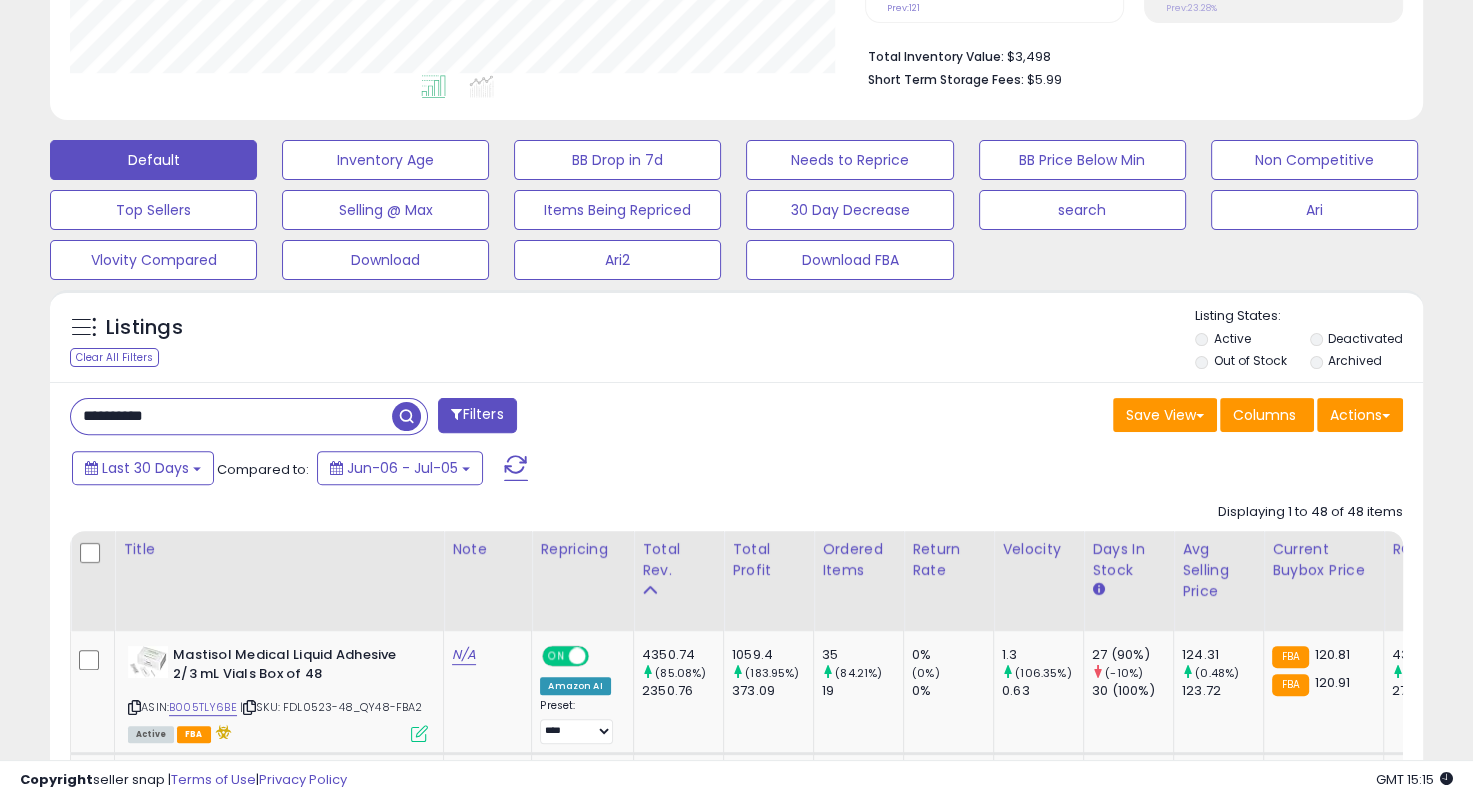 click on "Save View
Save As New View
Update Current View
Columns
Actions
Import  Import Walmart Mapping" at bounding box center [1078, 417] 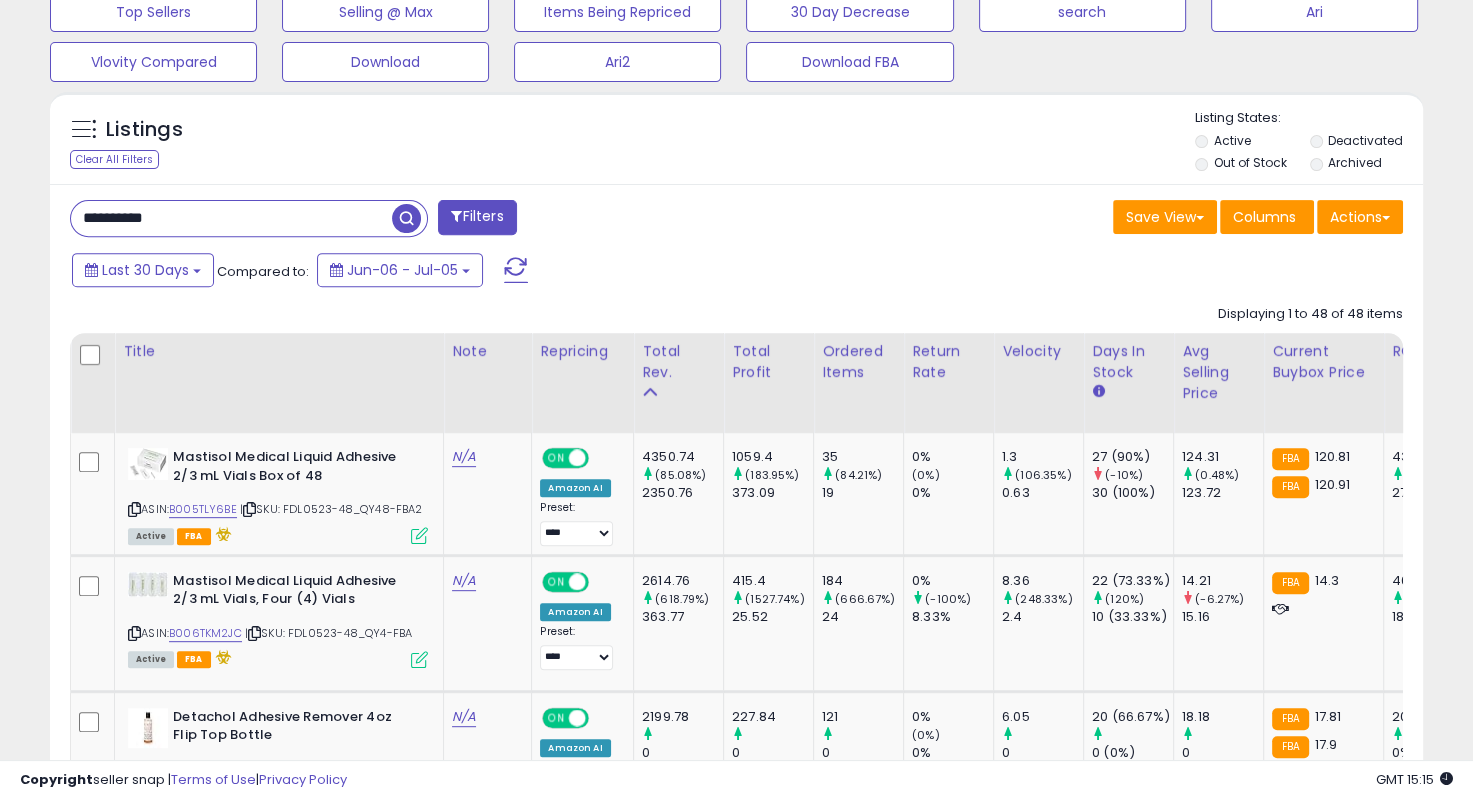 scroll, scrollTop: 690, scrollLeft: 0, axis: vertical 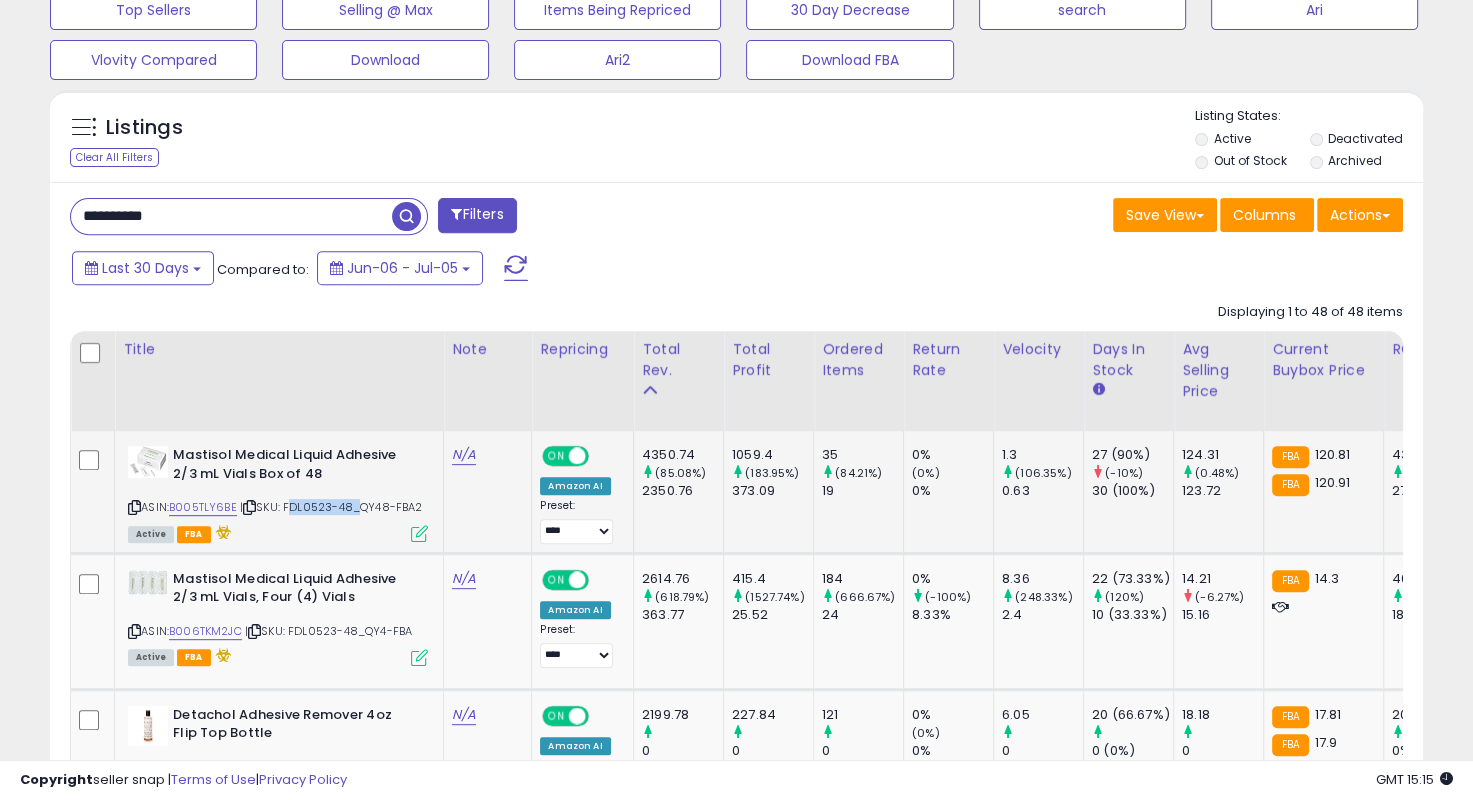 drag, startPoint x: 352, startPoint y: 504, endPoint x: 289, endPoint y: 505, distance: 63.007935 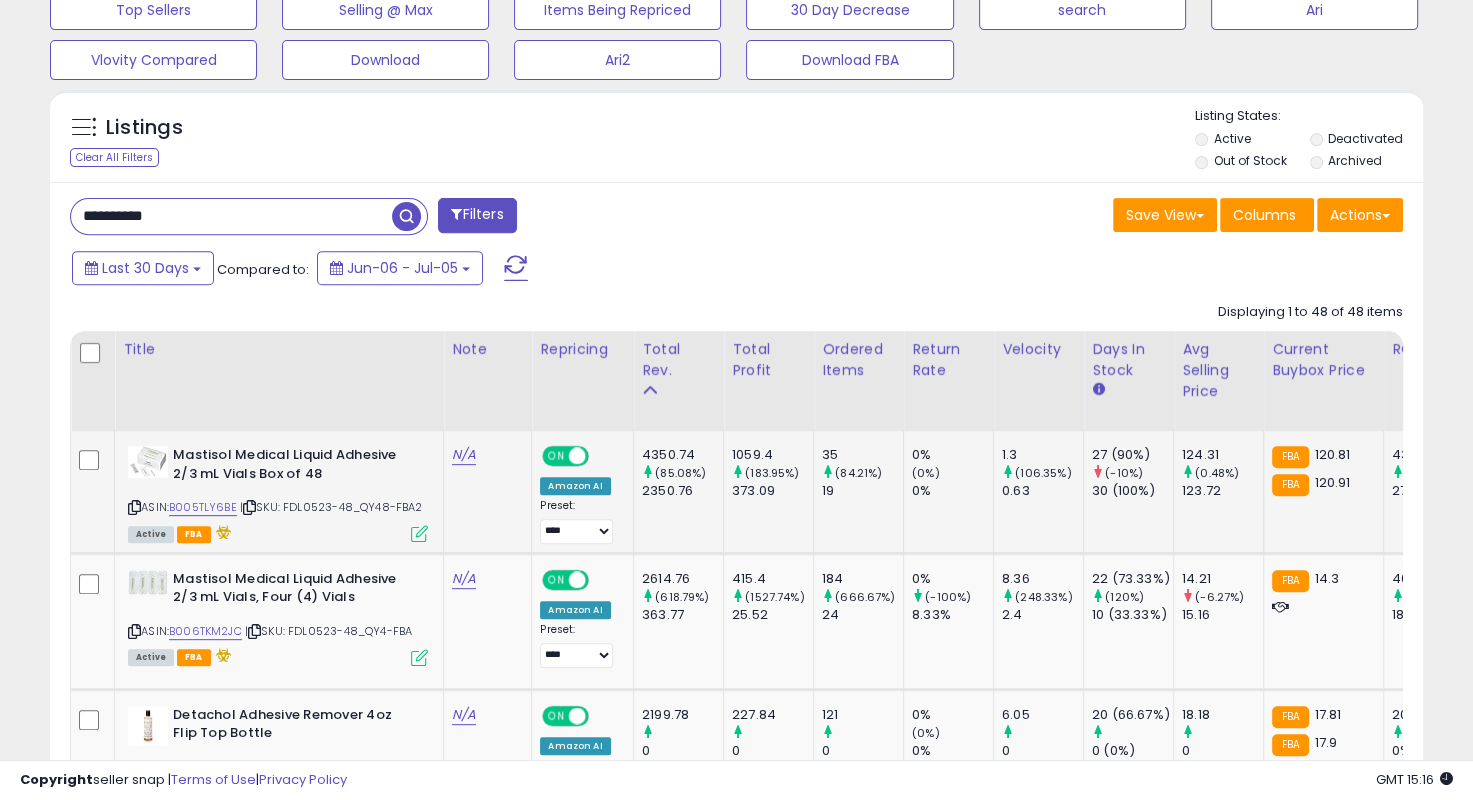 scroll, scrollTop: 0, scrollLeft: 2, axis: horizontal 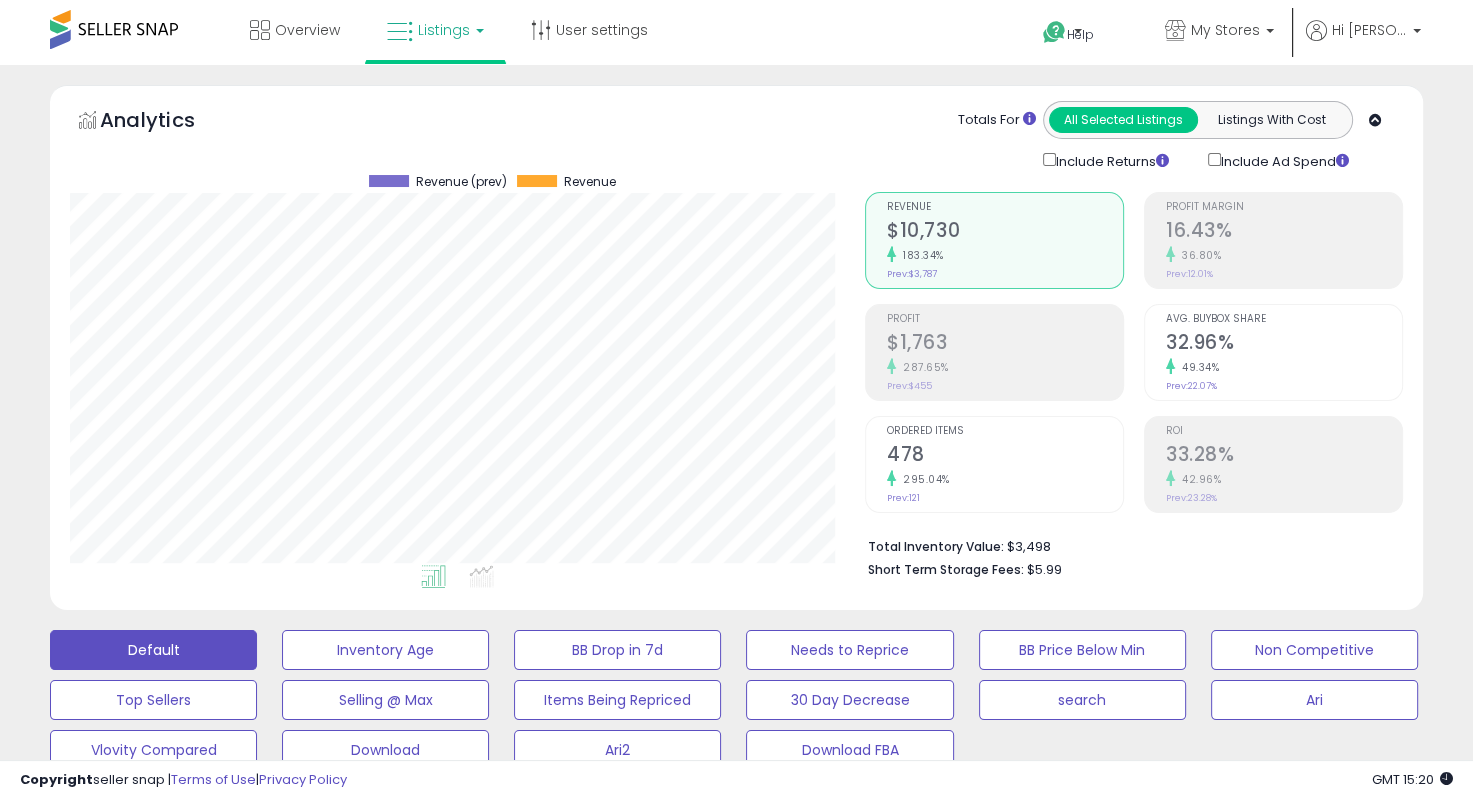 click on "Totals For
All Selected Listings
Listings With Cost
Include Returns
Include Ad Spend" at bounding box center (1126, 136) 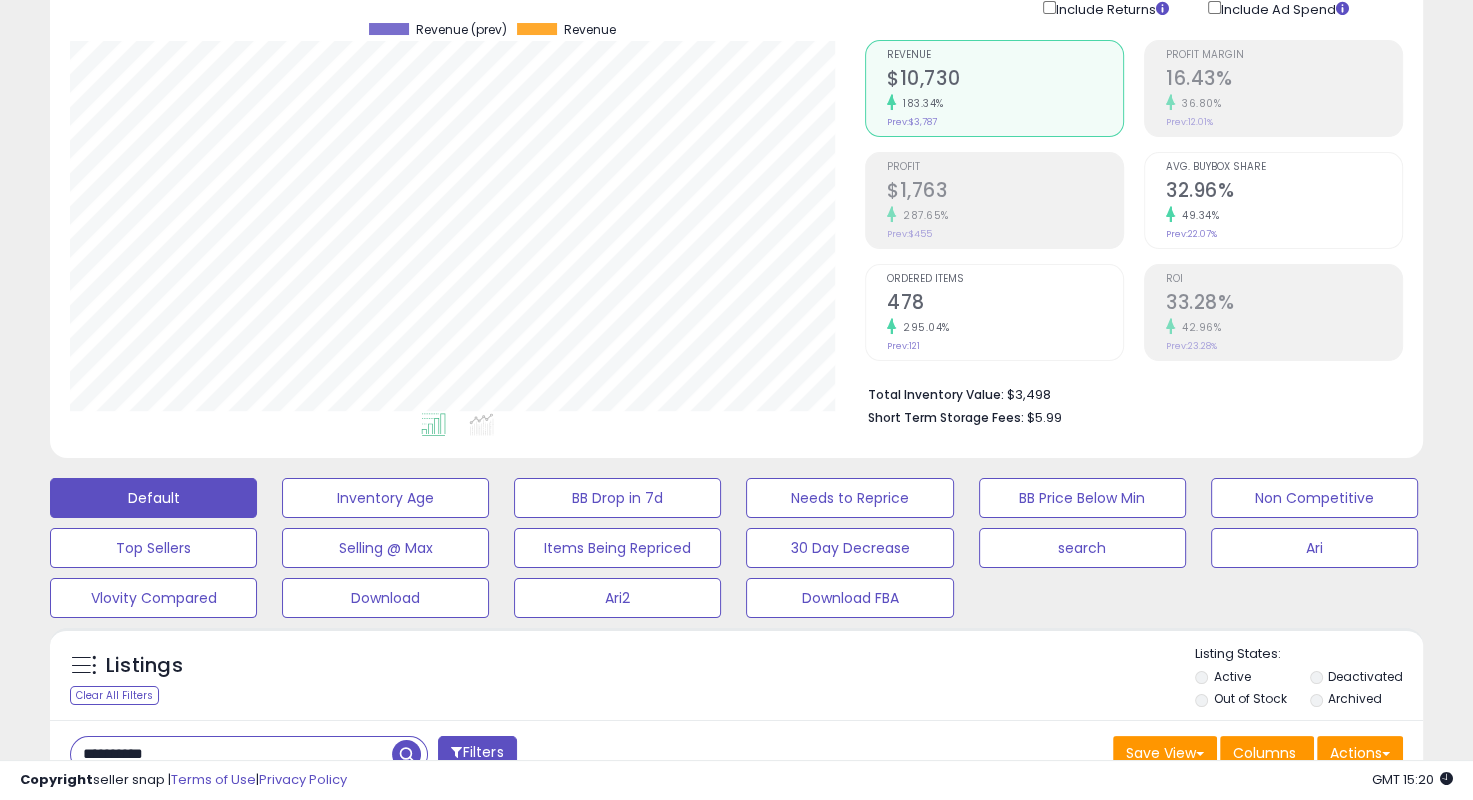 scroll, scrollTop: 200, scrollLeft: 0, axis: vertical 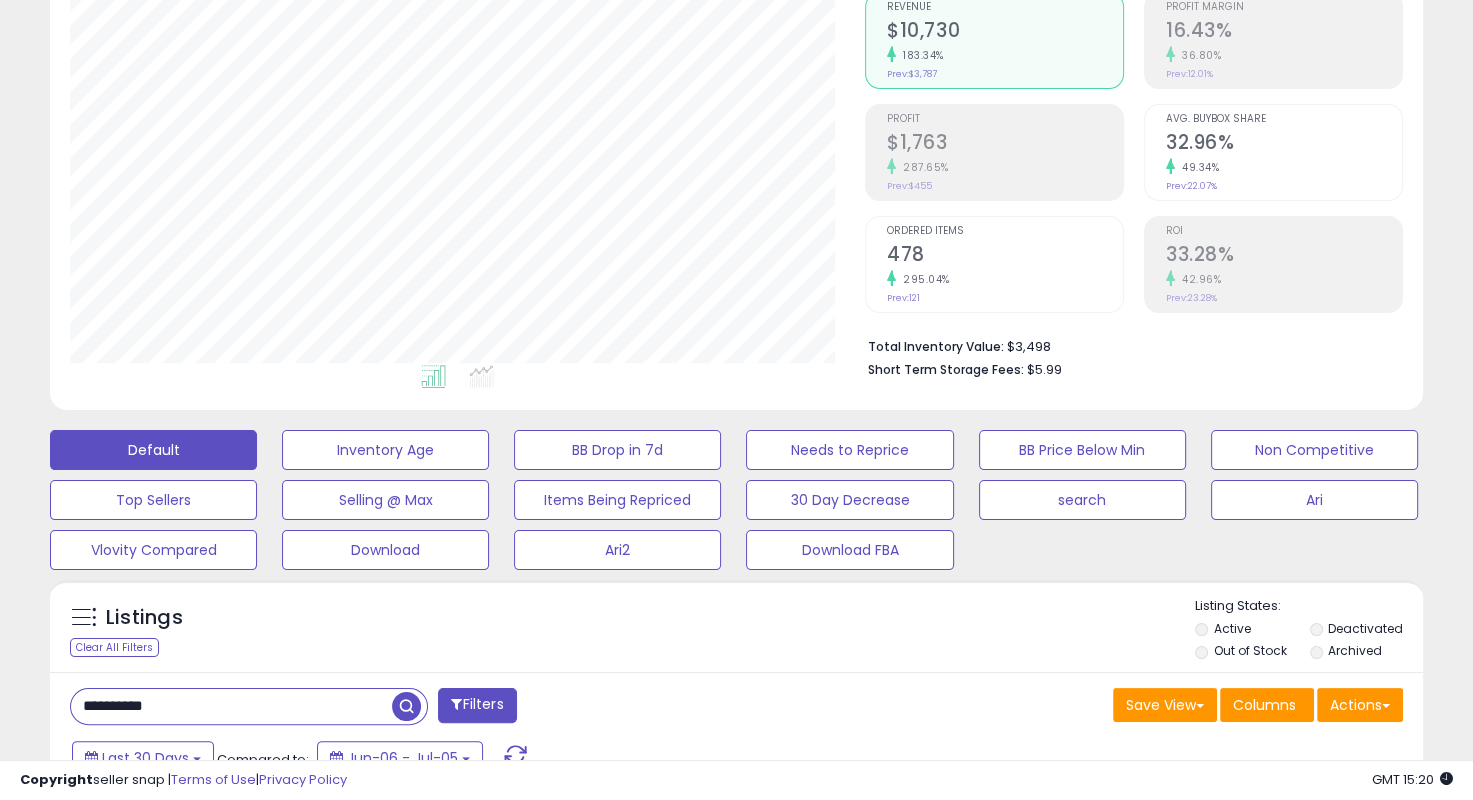 click on "Total Inventory Value:" at bounding box center (936, 346) 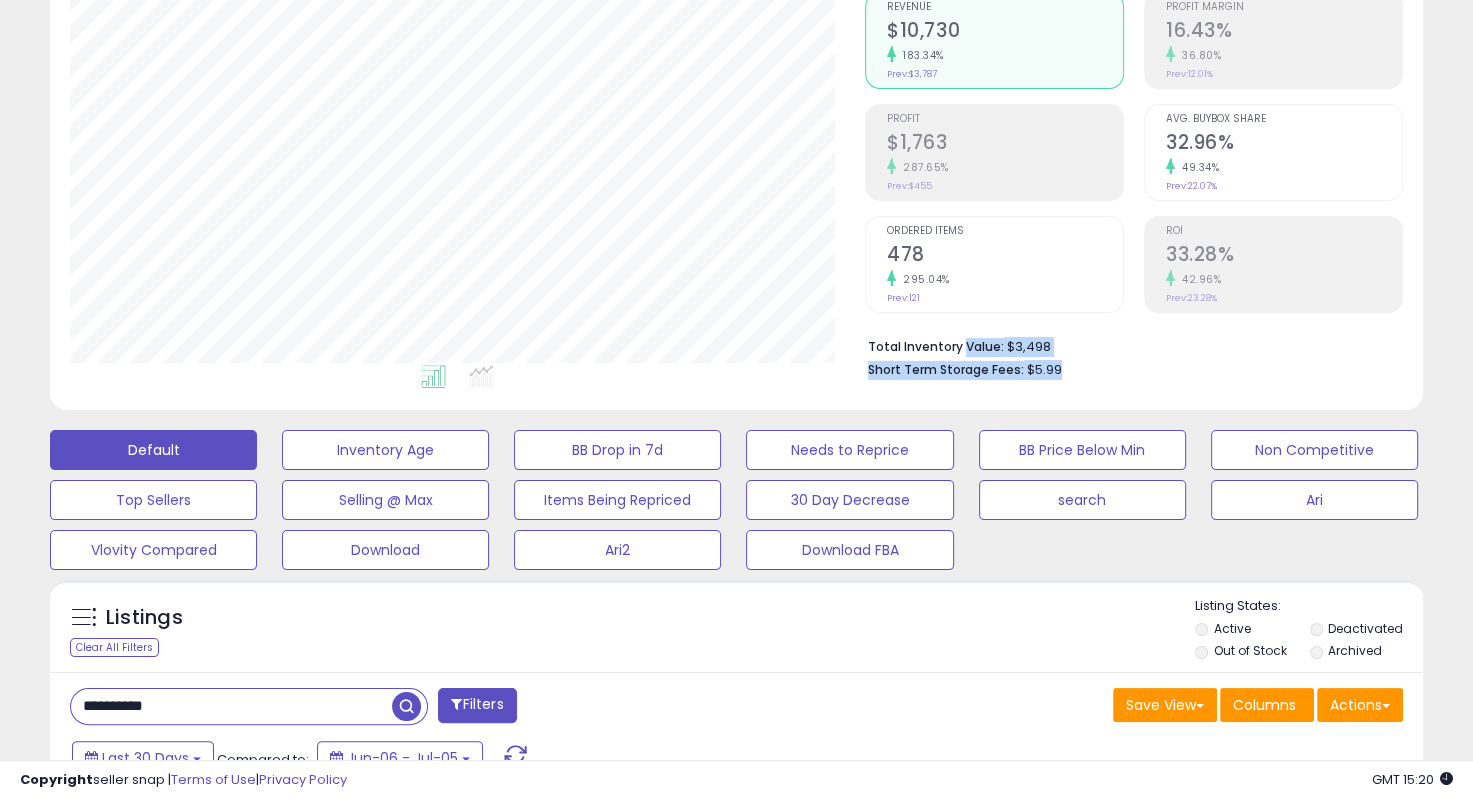drag, startPoint x: 961, startPoint y: 344, endPoint x: 1061, endPoint y: 360, distance: 101.27191 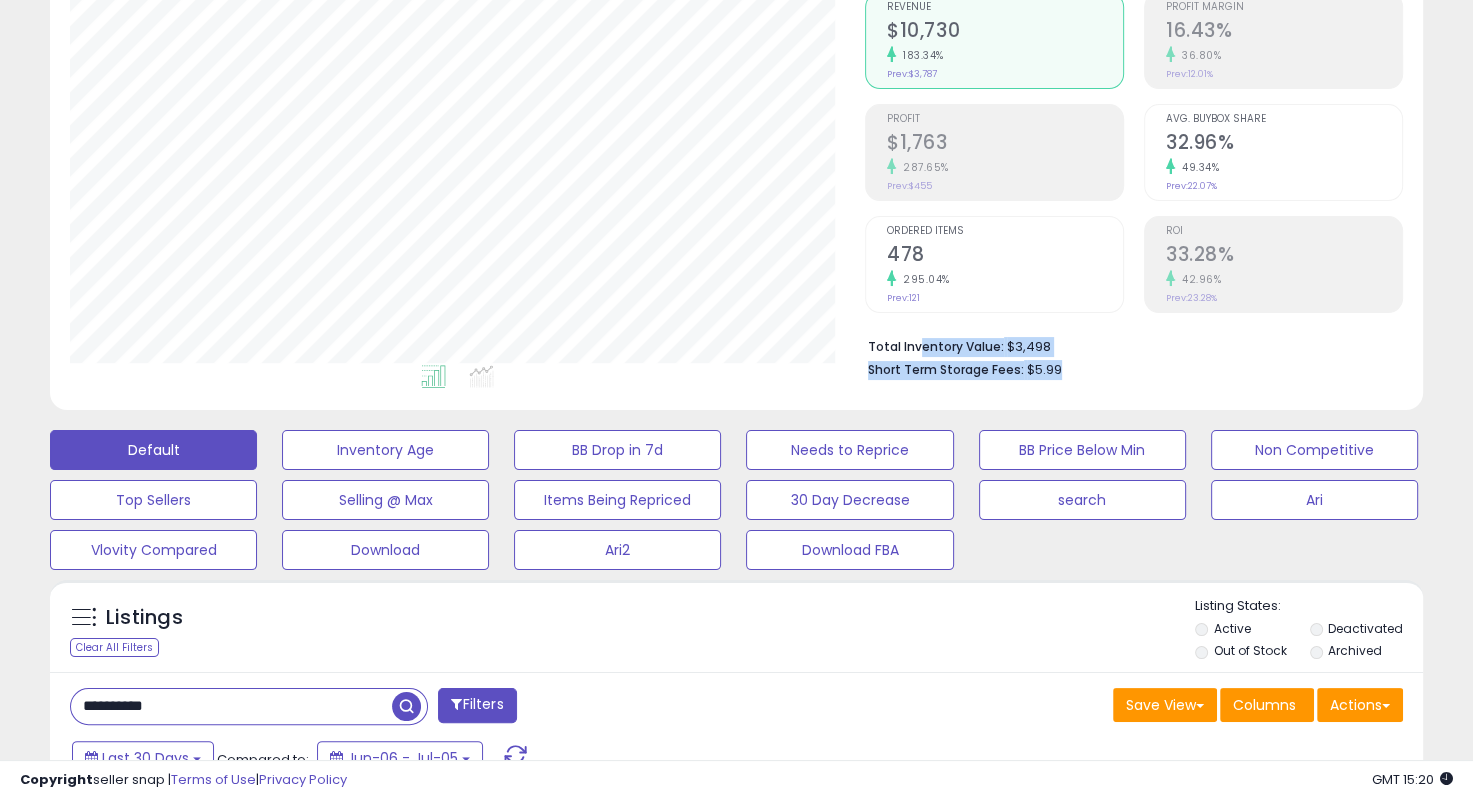drag, startPoint x: 978, startPoint y: 350, endPoint x: 1079, endPoint y: 369, distance: 102.77159 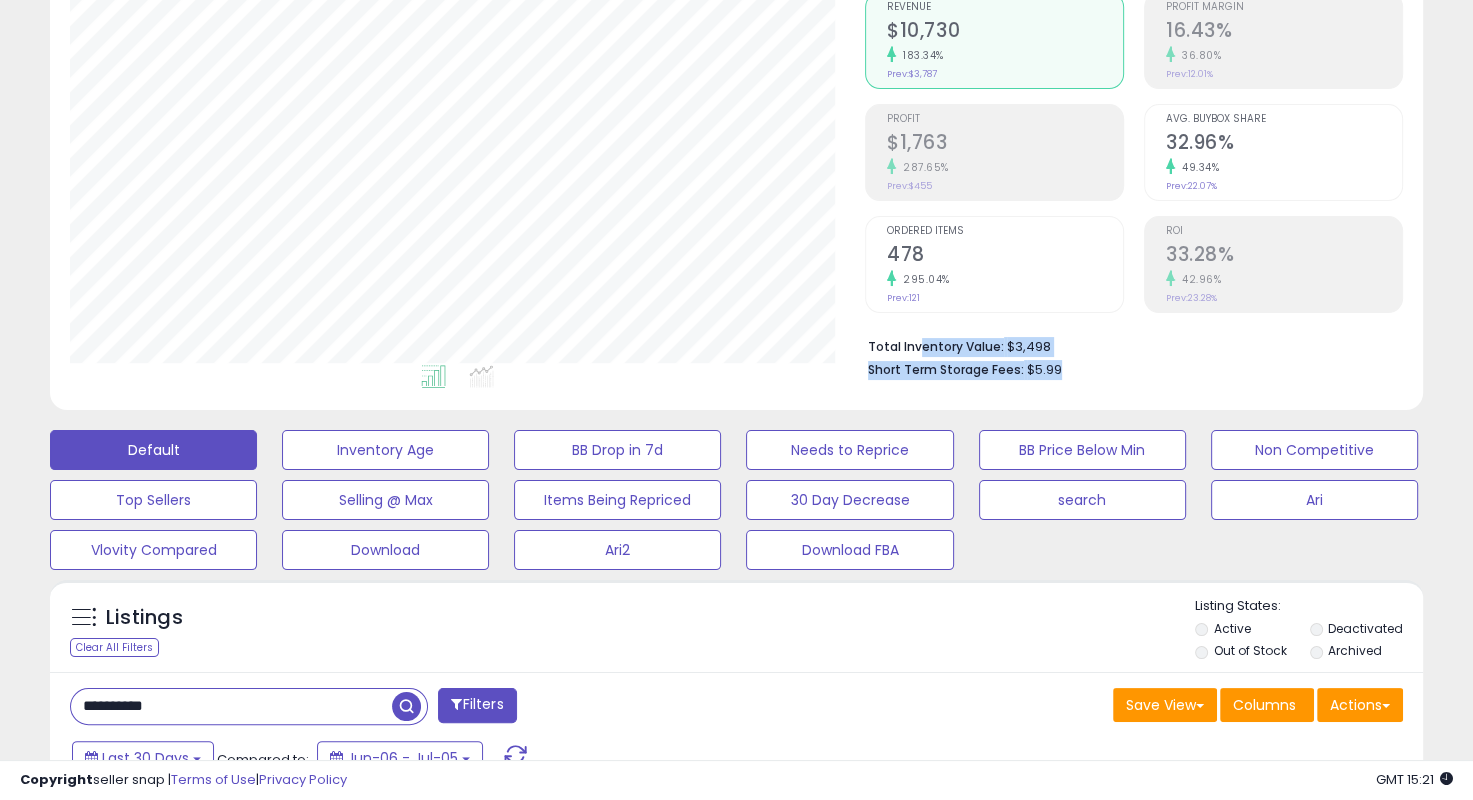 click on "Short Term Storage Fees:   $5.99" at bounding box center [1128, 368] 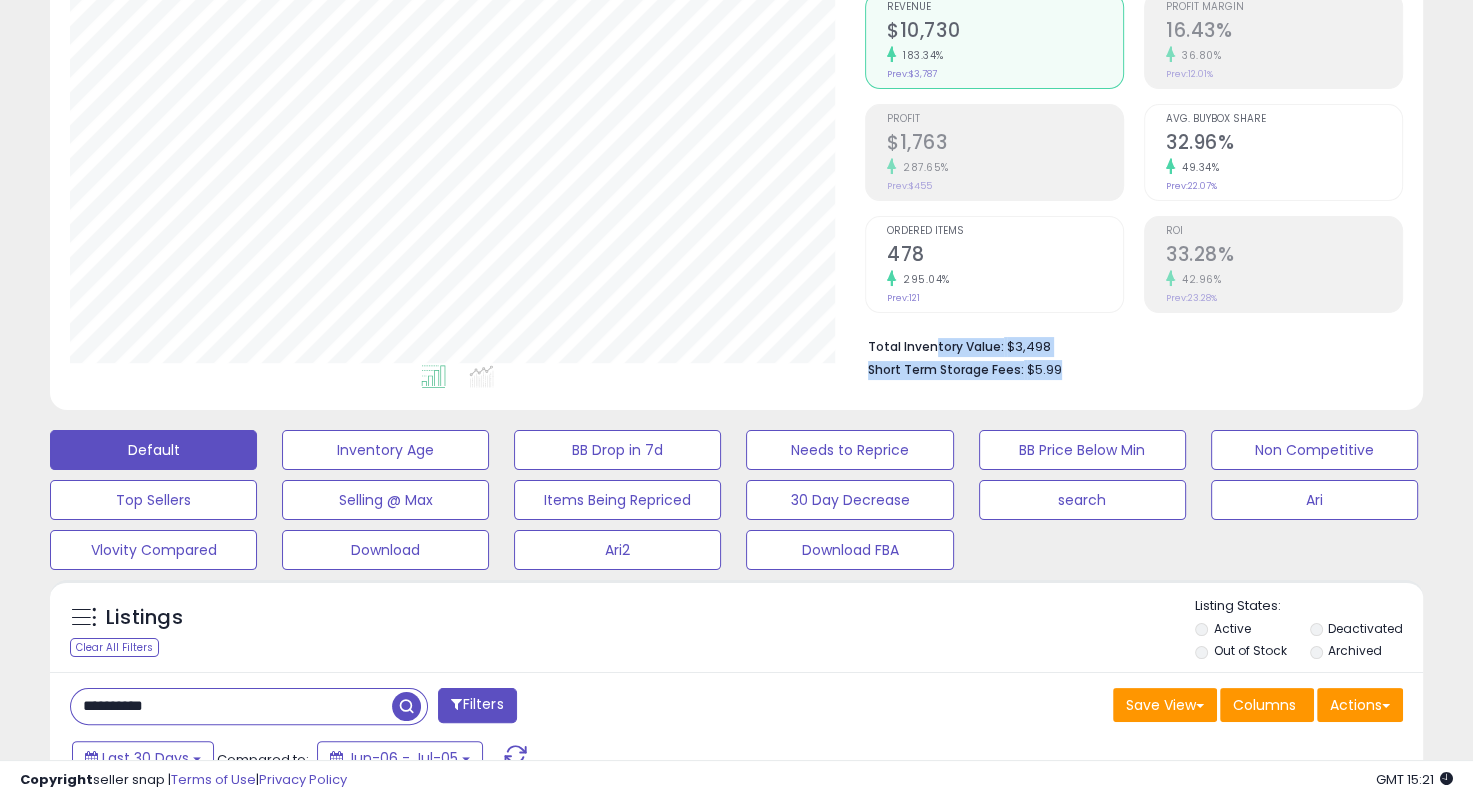 drag, startPoint x: 1066, startPoint y: 367, endPoint x: 934, endPoint y: 346, distance: 133.66002 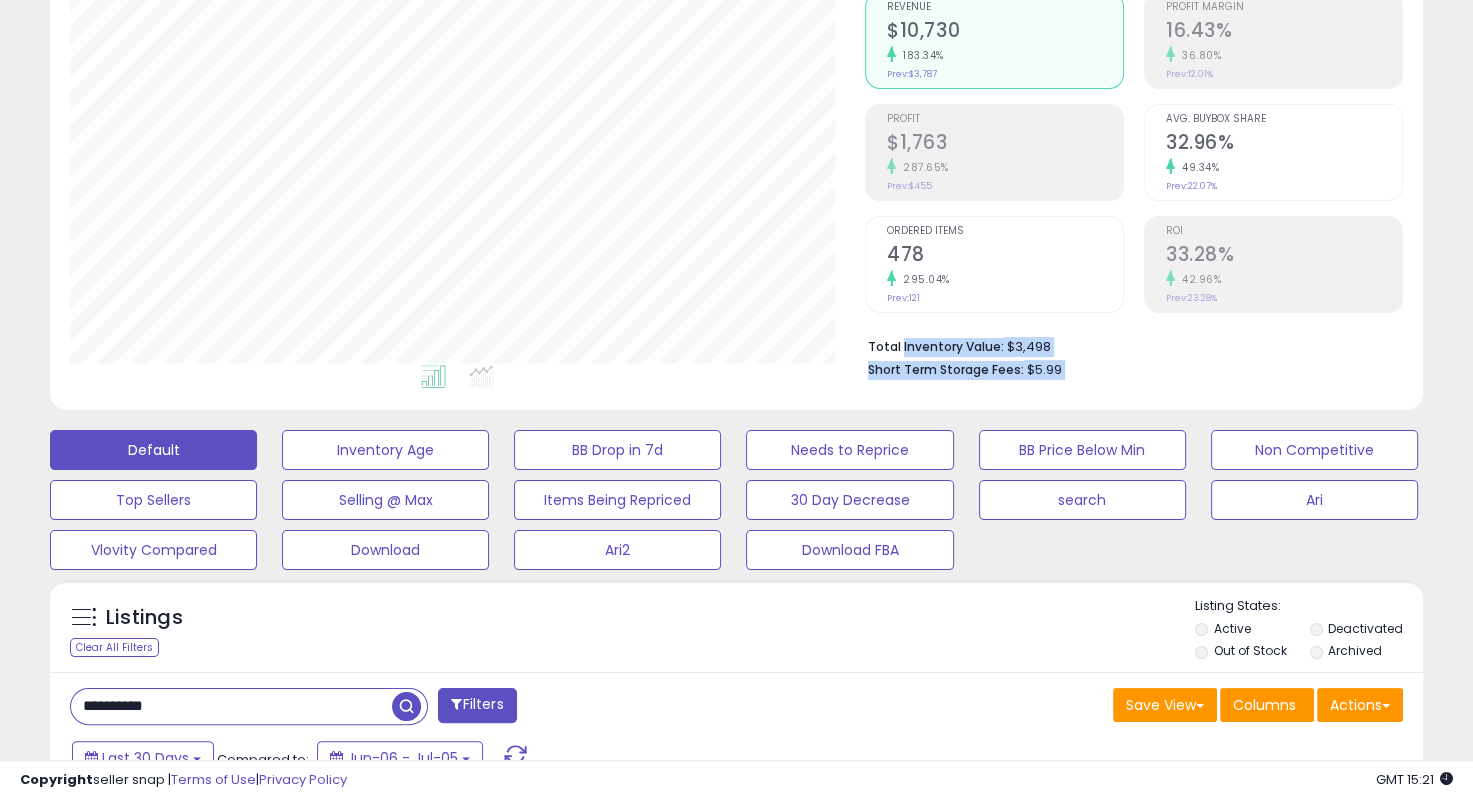 drag, startPoint x: 1041, startPoint y: 365, endPoint x: 919, endPoint y: 348, distance: 123.178734 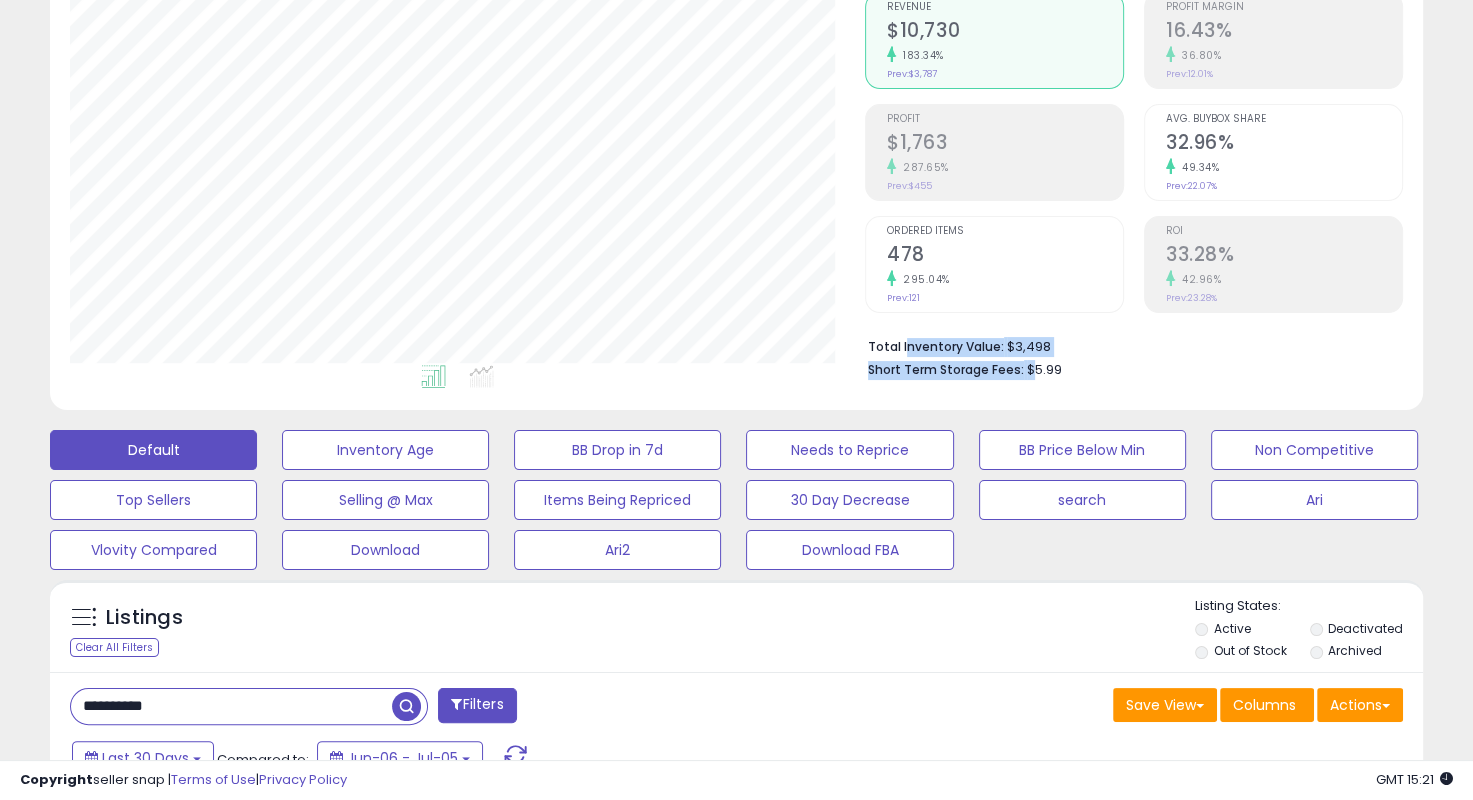 drag, startPoint x: 903, startPoint y: 346, endPoint x: 1028, endPoint y: 368, distance: 126.921234 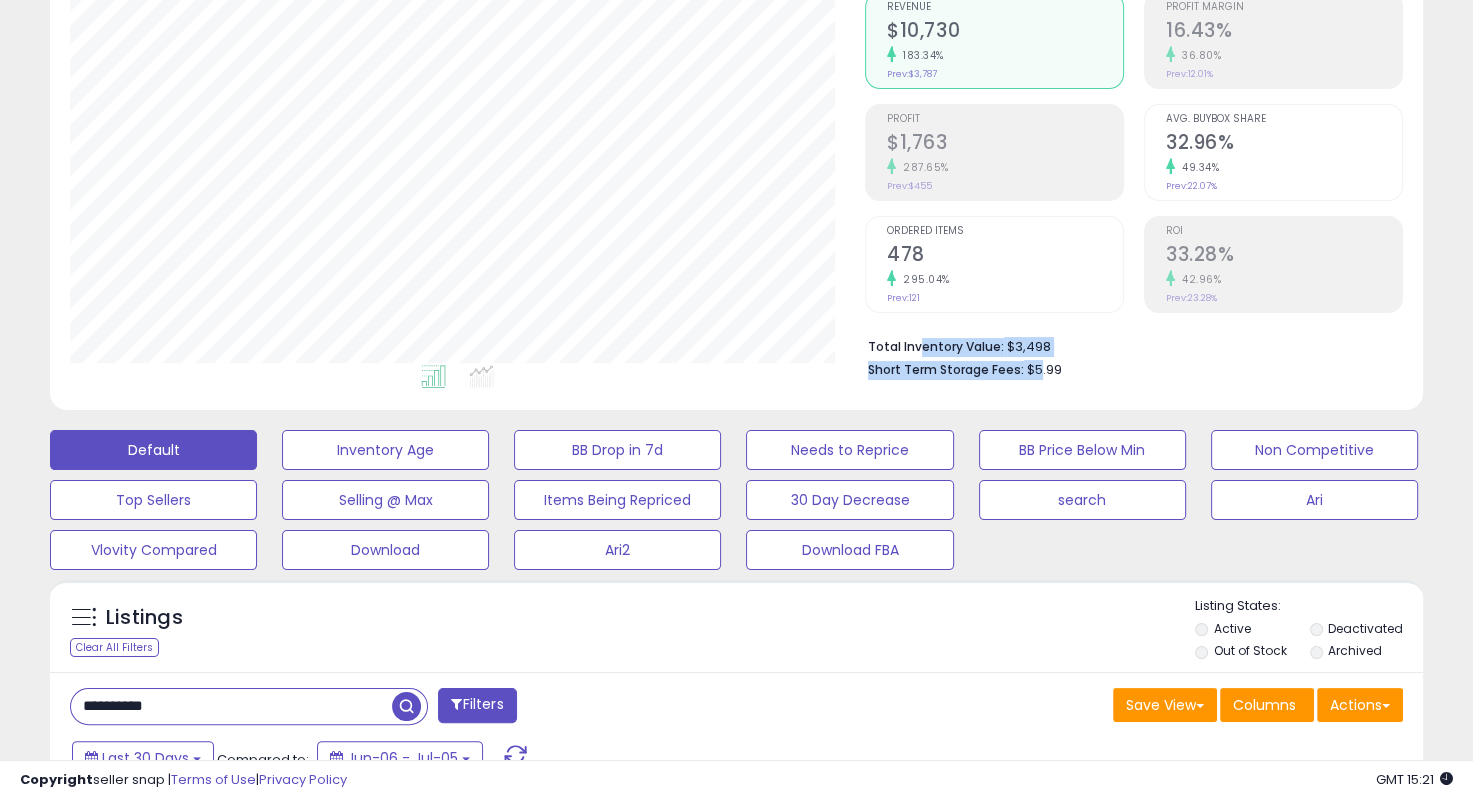 drag, startPoint x: 1034, startPoint y: 365, endPoint x: 916, endPoint y: 347, distance: 119.36499 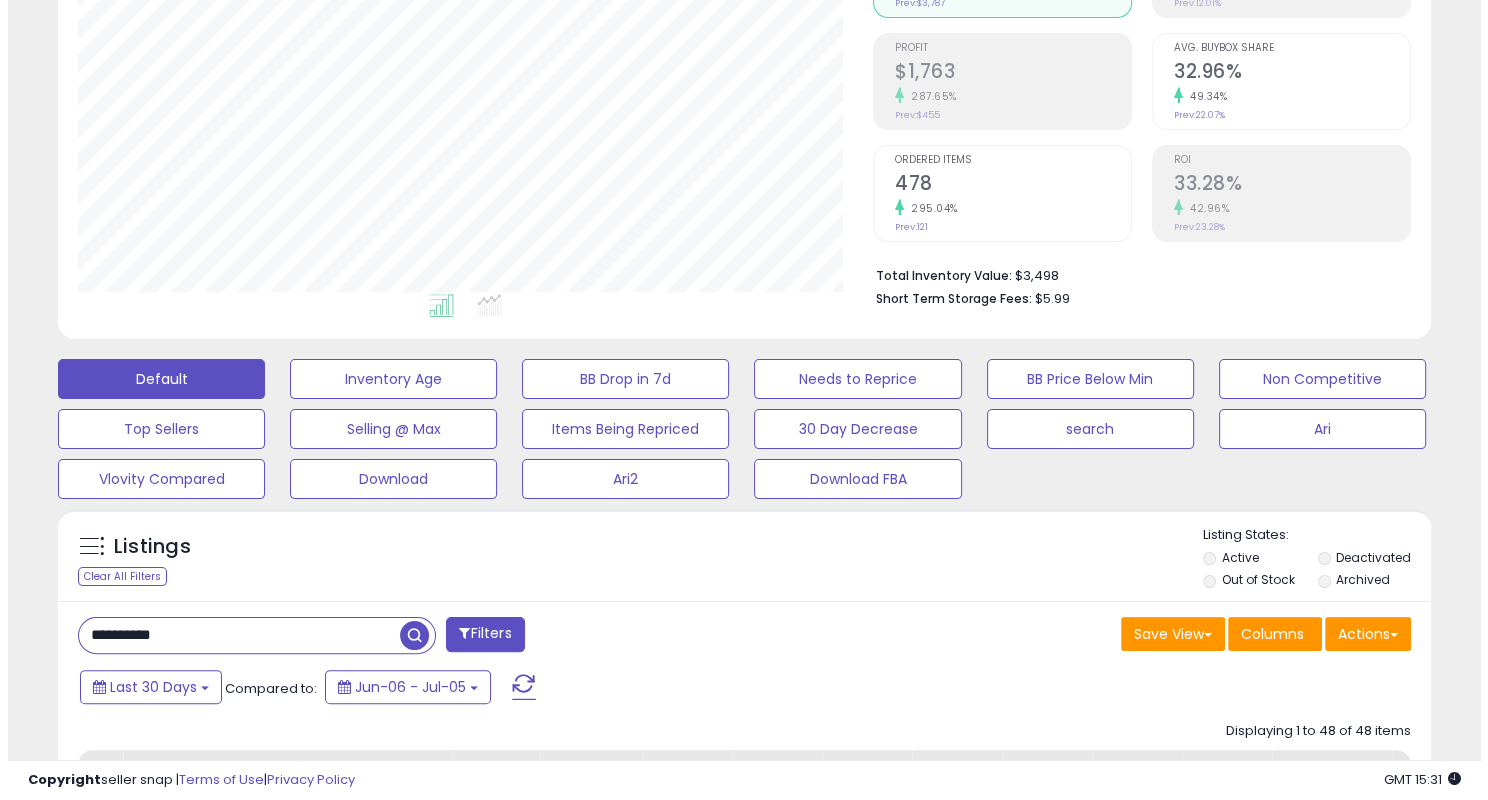 scroll, scrollTop: 400, scrollLeft: 0, axis: vertical 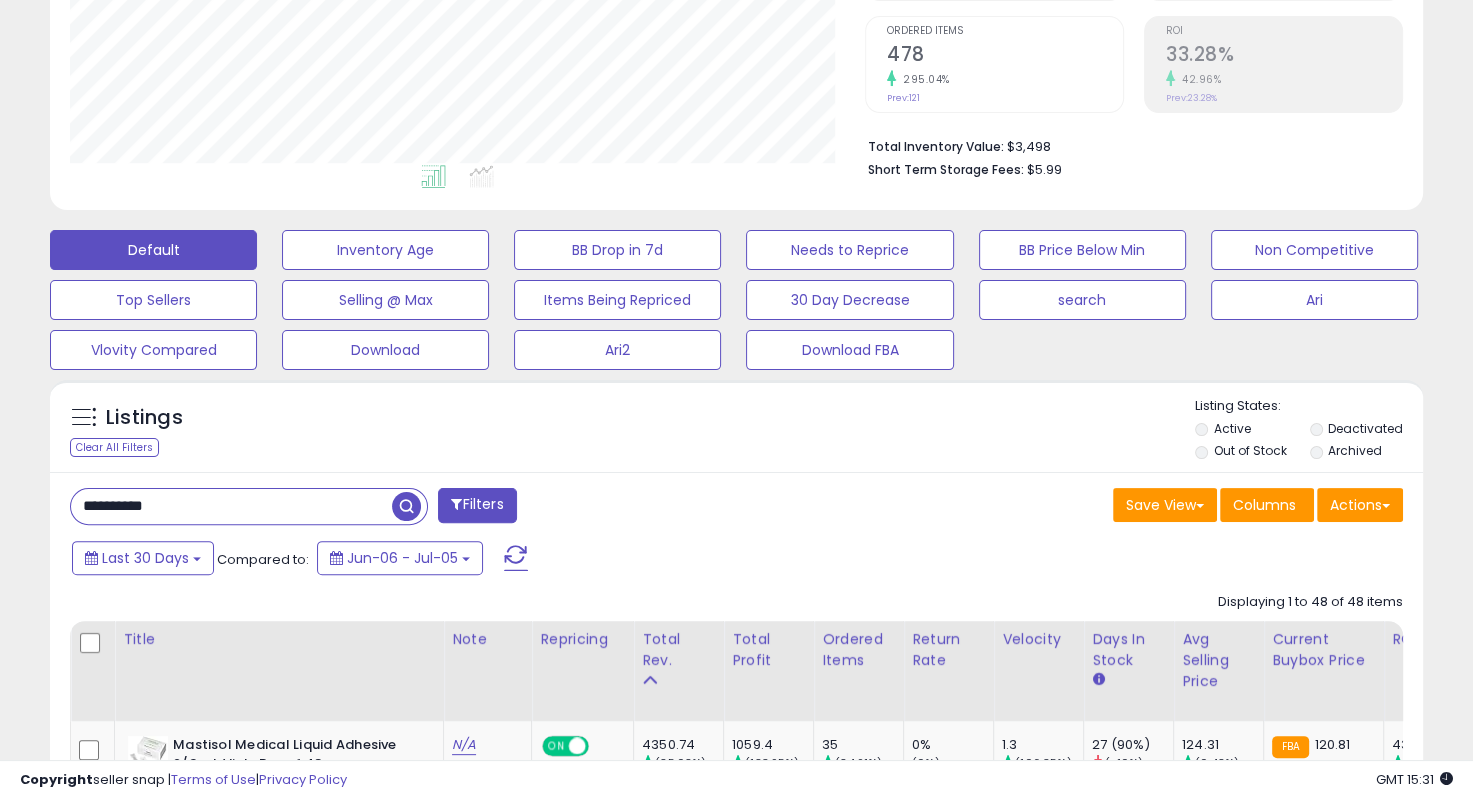 drag, startPoint x: 239, startPoint y: 516, endPoint x: 145, endPoint y: 519, distance: 94.04786 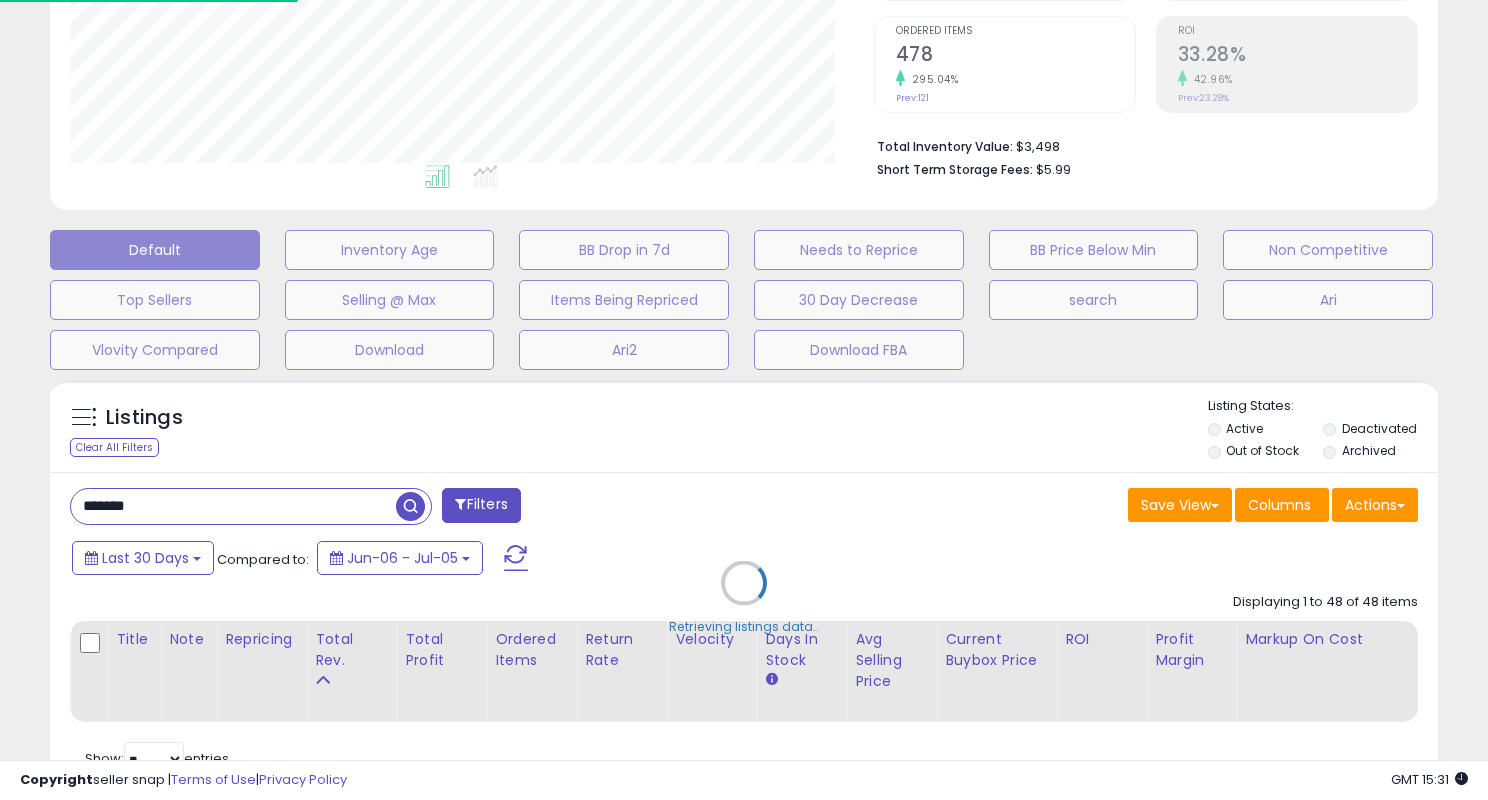 scroll, scrollTop: 999589, scrollLeft: 999196, axis: both 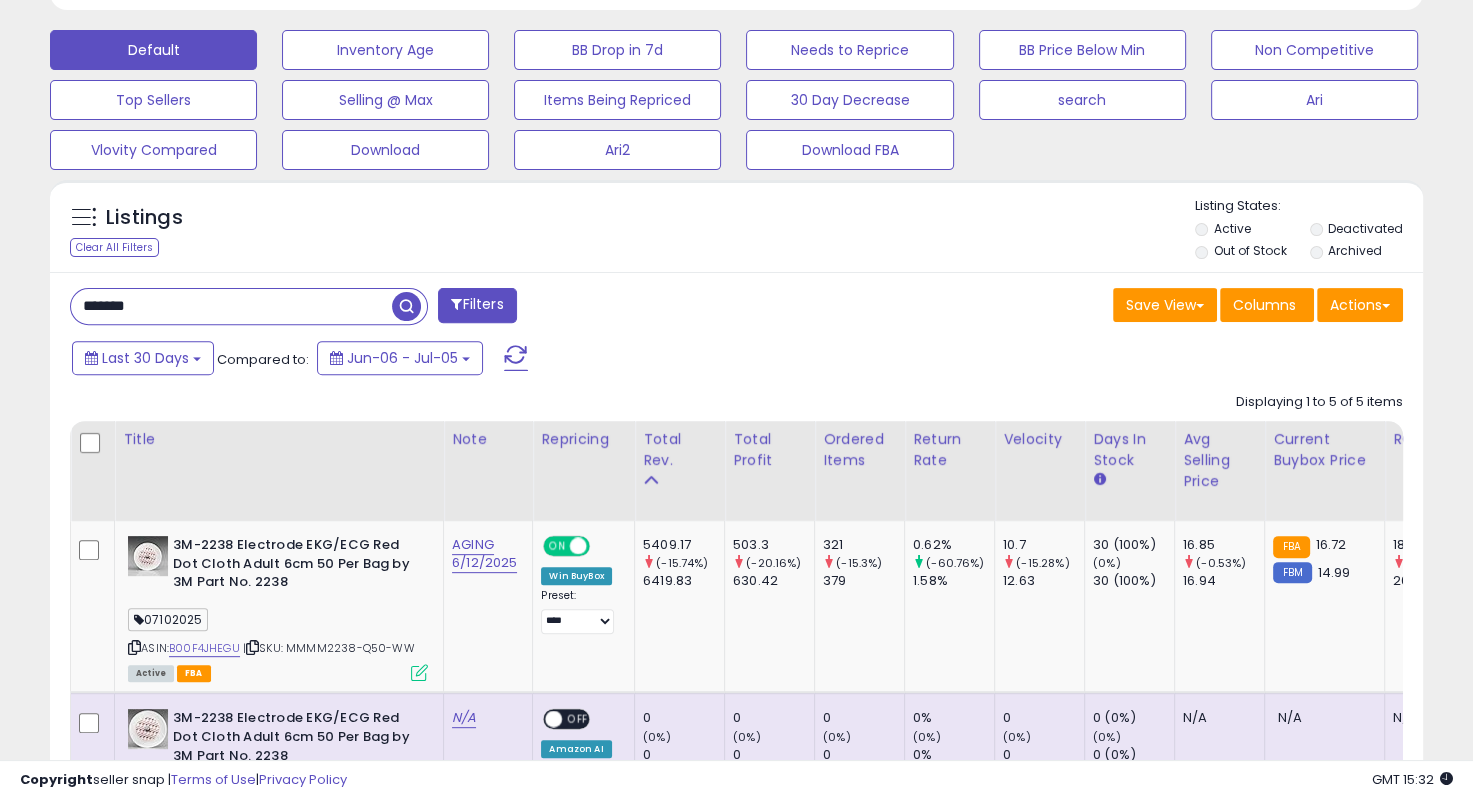 click on "*******" at bounding box center (231, 306) 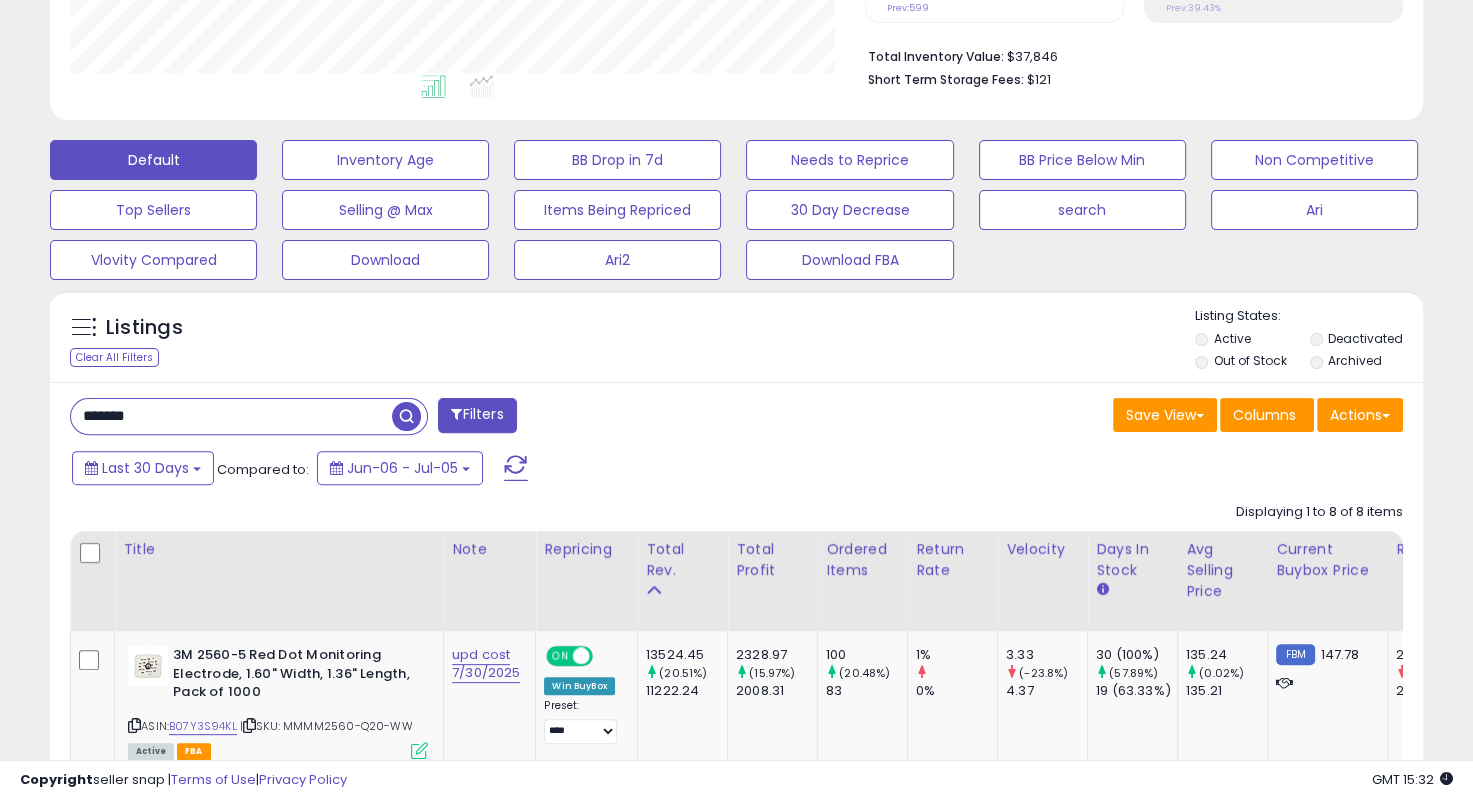 click on "Last 30 Days
Compared to:
Jun-06 - Jul-05" at bounding box center (567, 470) 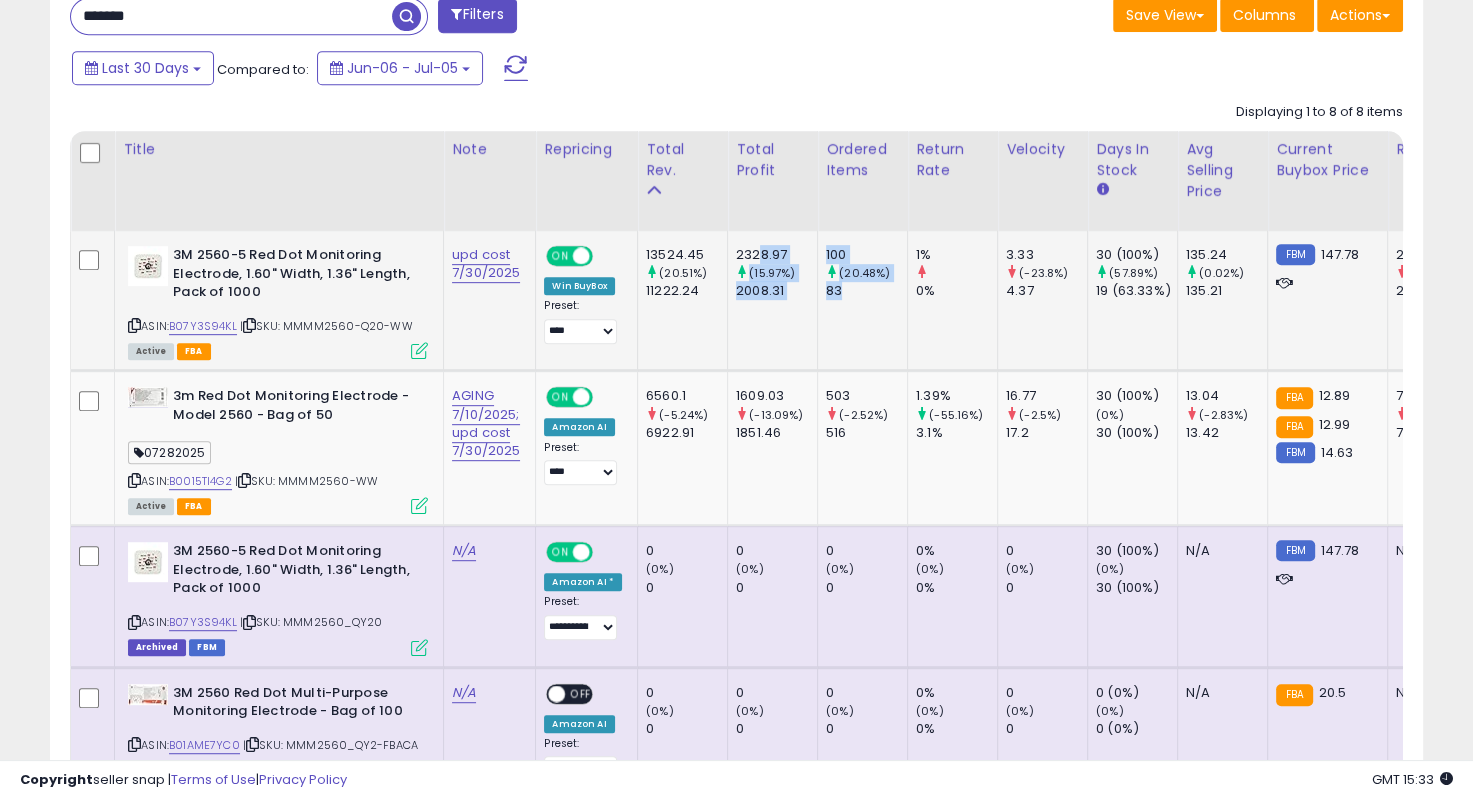 drag, startPoint x: 760, startPoint y: 252, endPoint x: 849, endPoint y: 287, distance: 95.63472 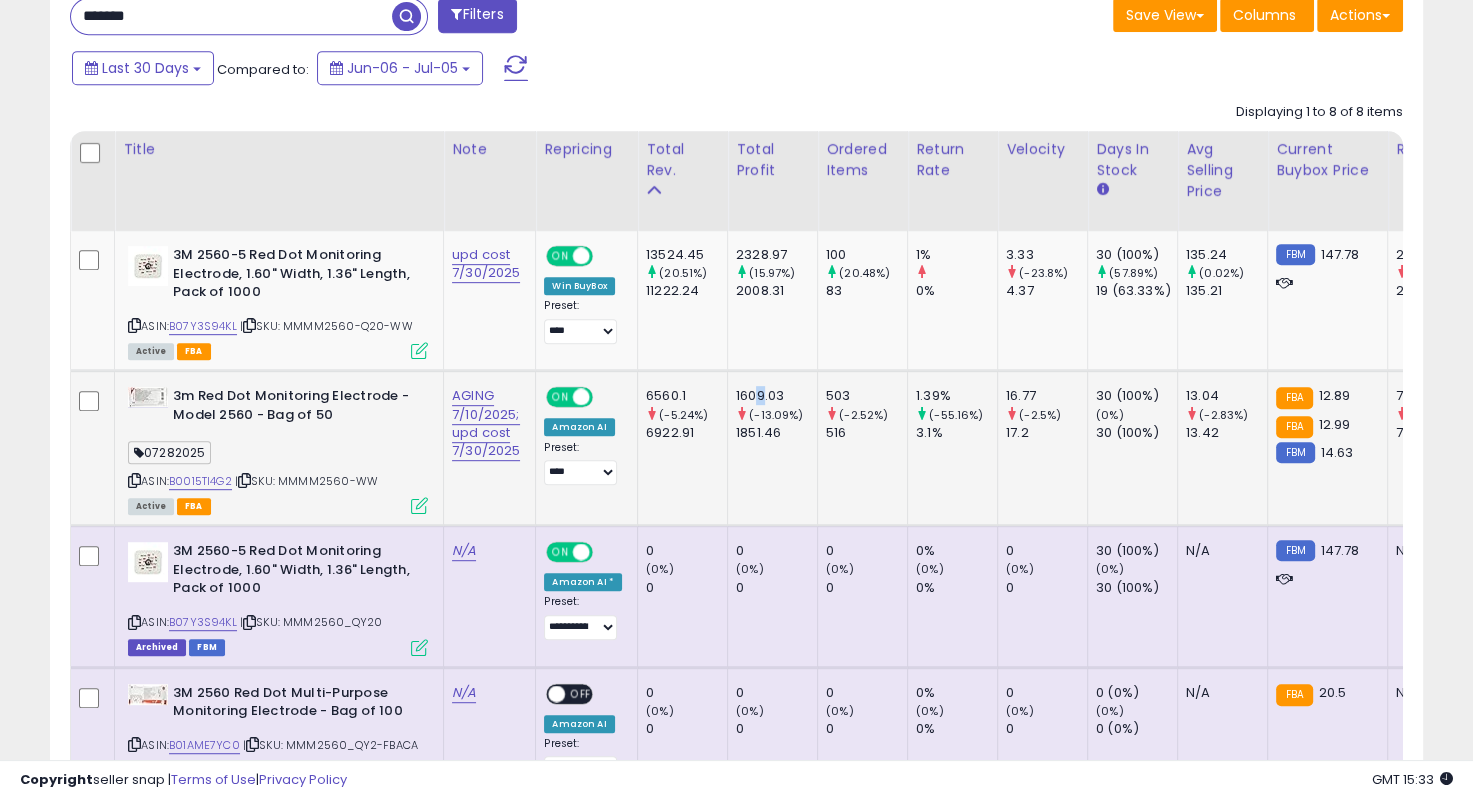 click on "1609.03" at bounding box center [776, 396] 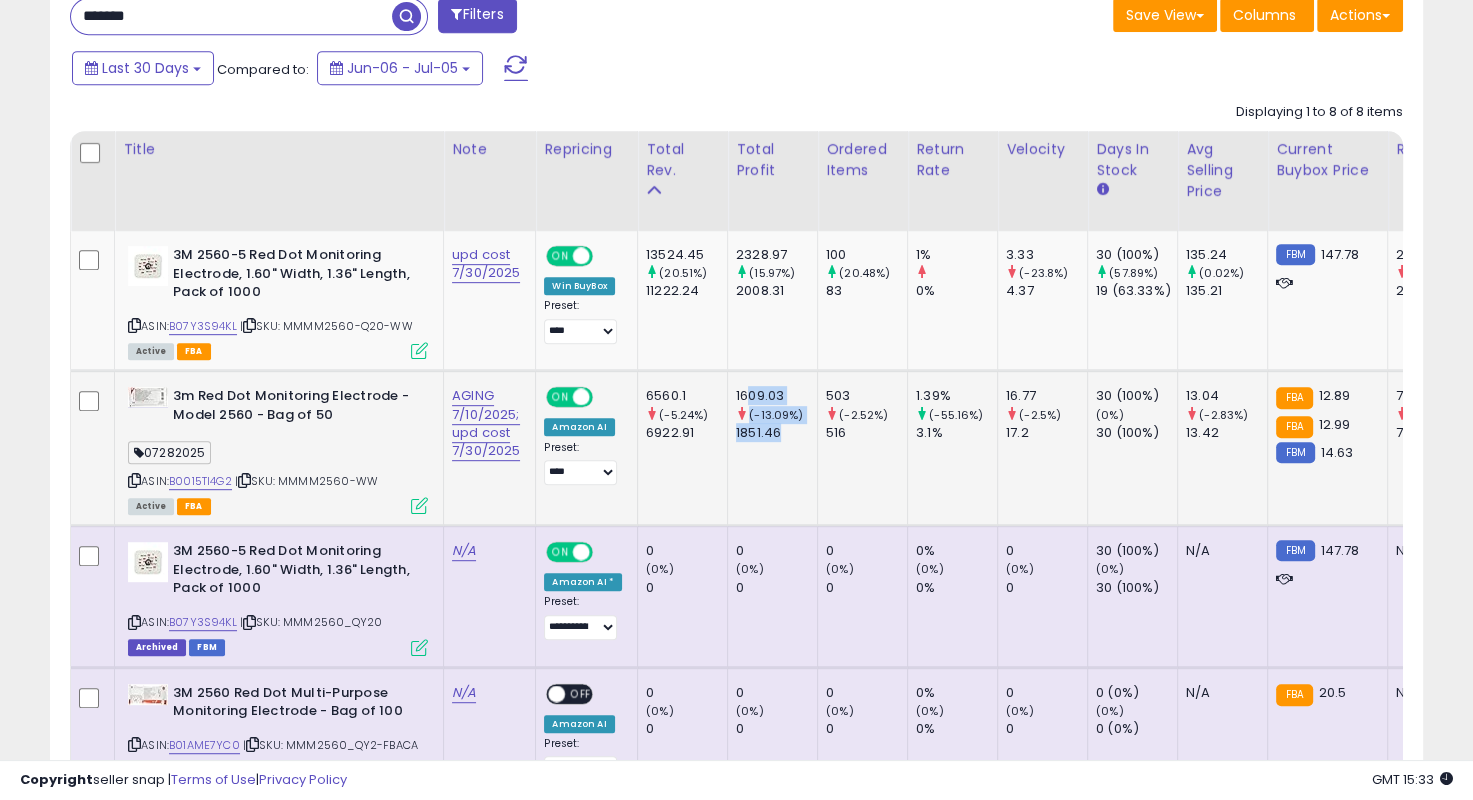 drag, startPoint x: 740, startPoint y: 395, endPoint x: 810, endPoint y: 425, distance: 76.15773 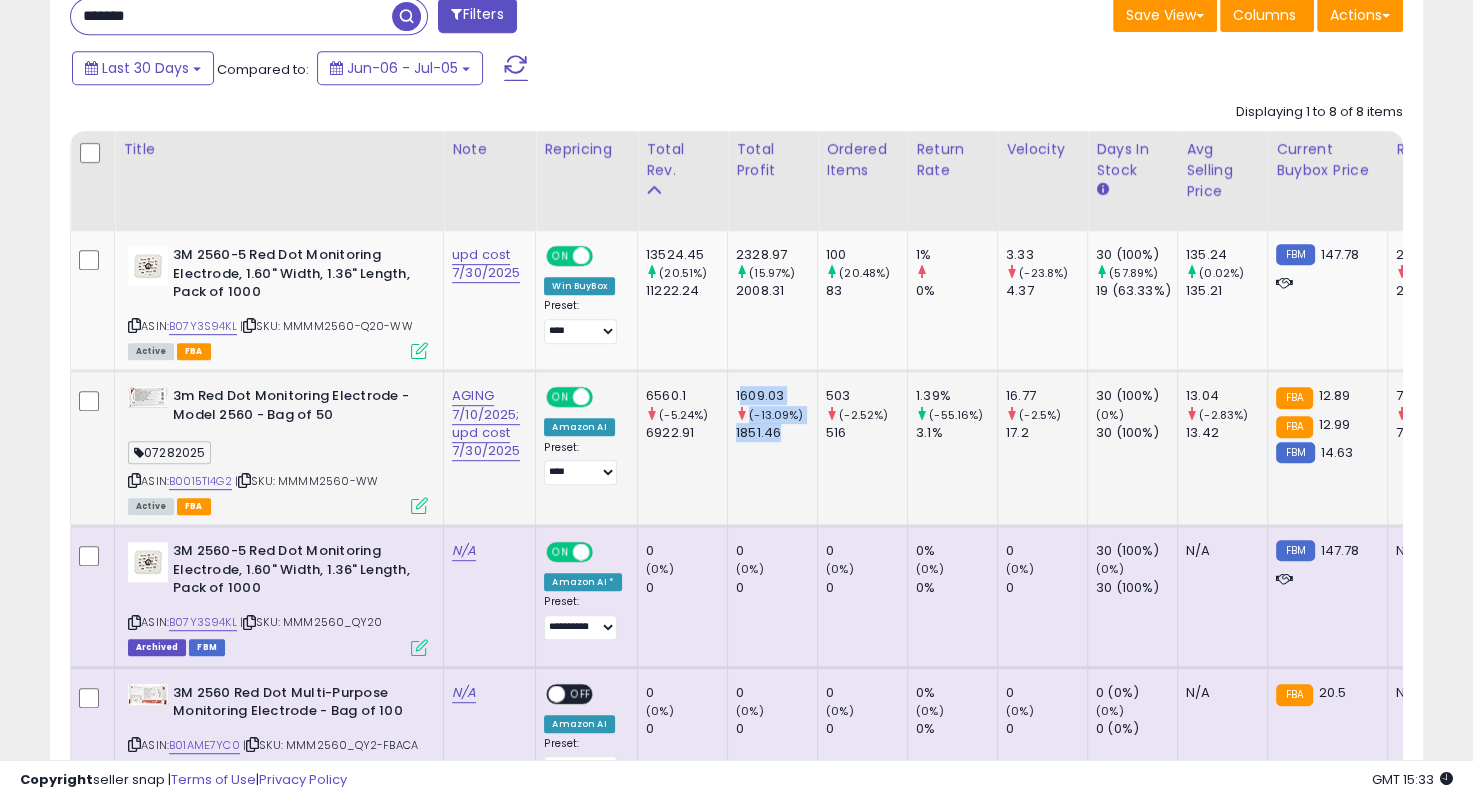 drag, startPoint x: 757, startPoint y: 408, endPoint x: 736, endPoint y: 388, distance: 29 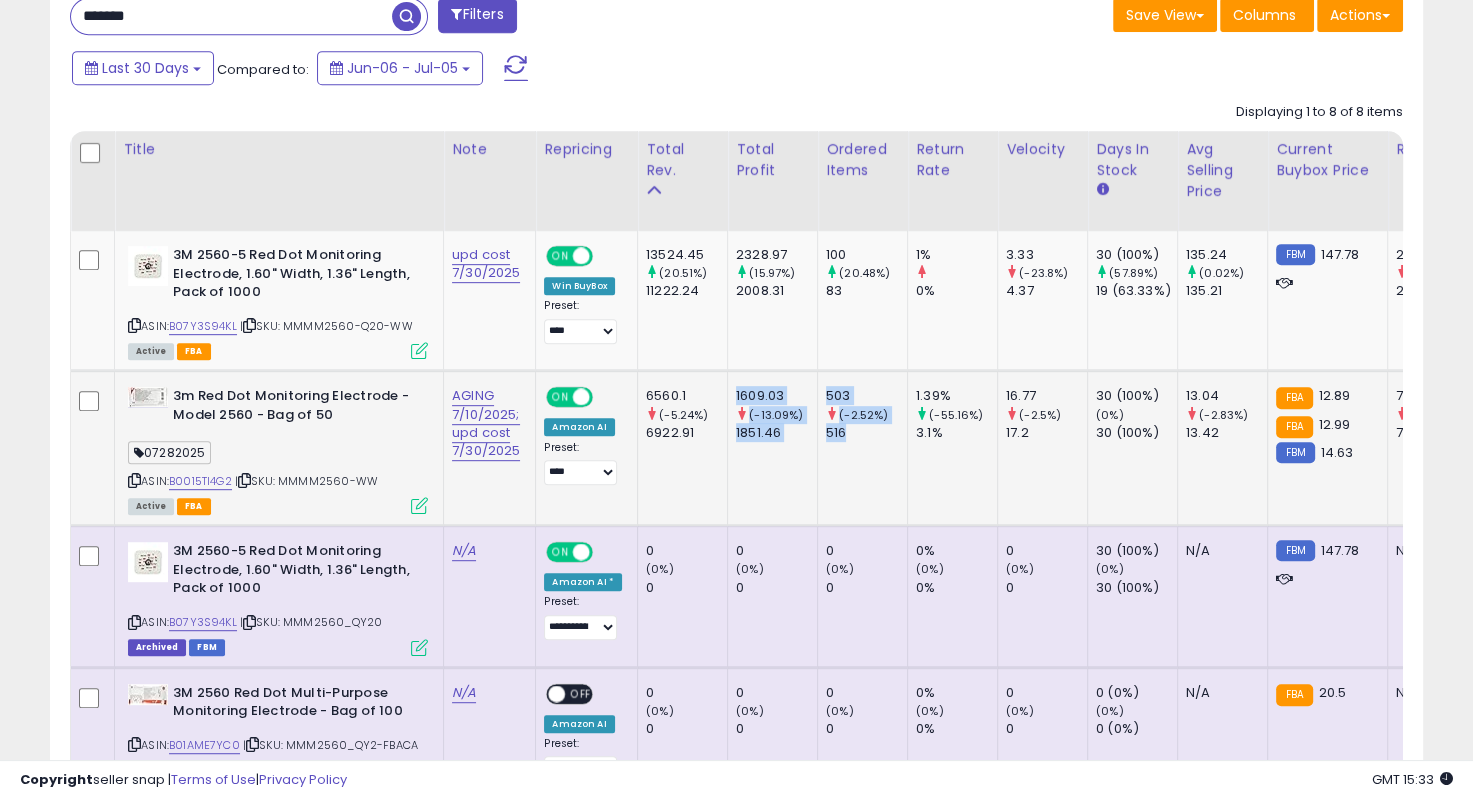 drag, startPoint x: 735, startPoint y: 386, endPoint x: 827, endPoint y: 436, distance: 104.70912 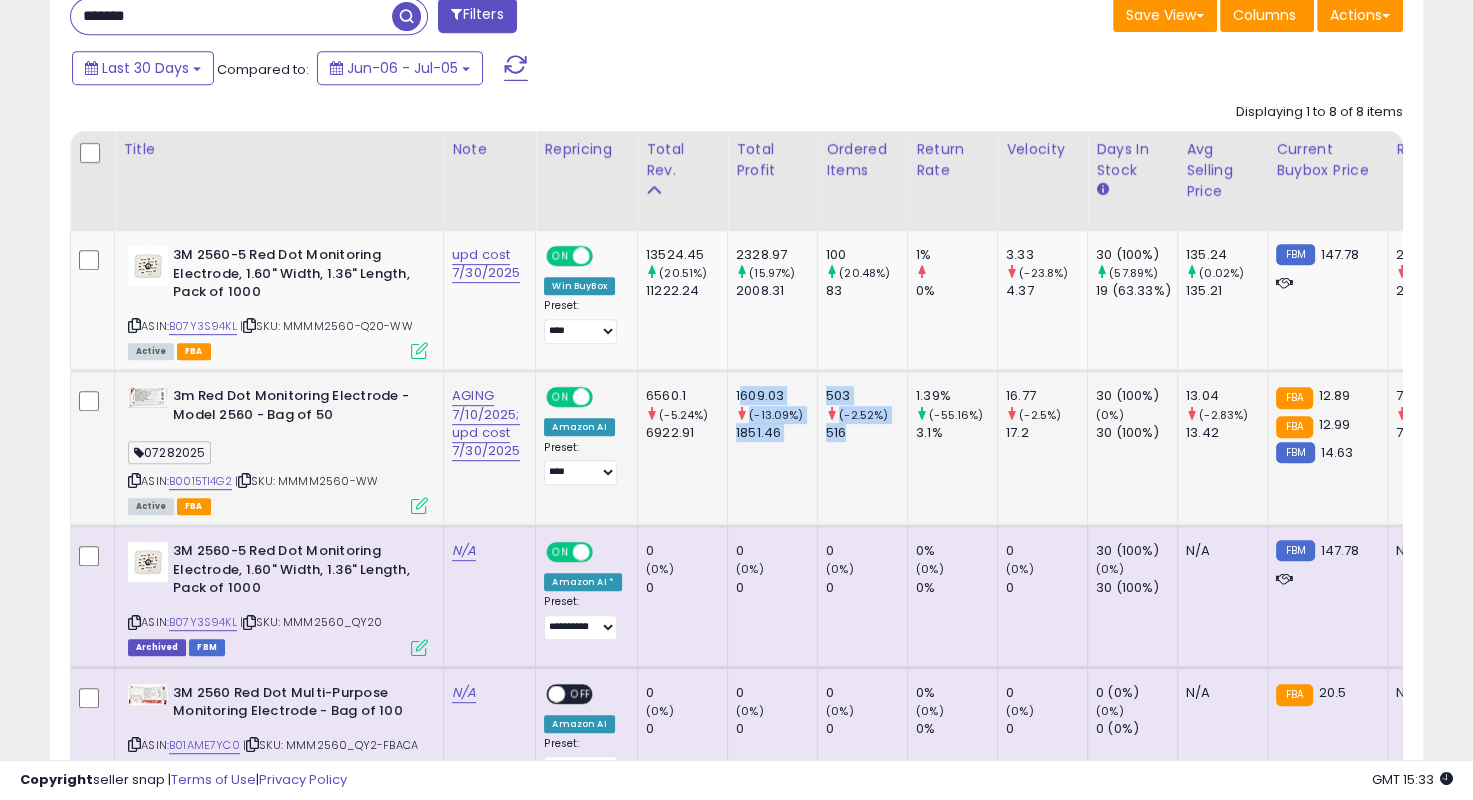 drag, startPoint x: 733, startPoint y: 389, endPoint x: 860, endPoint y: 440, distance: 136.85759 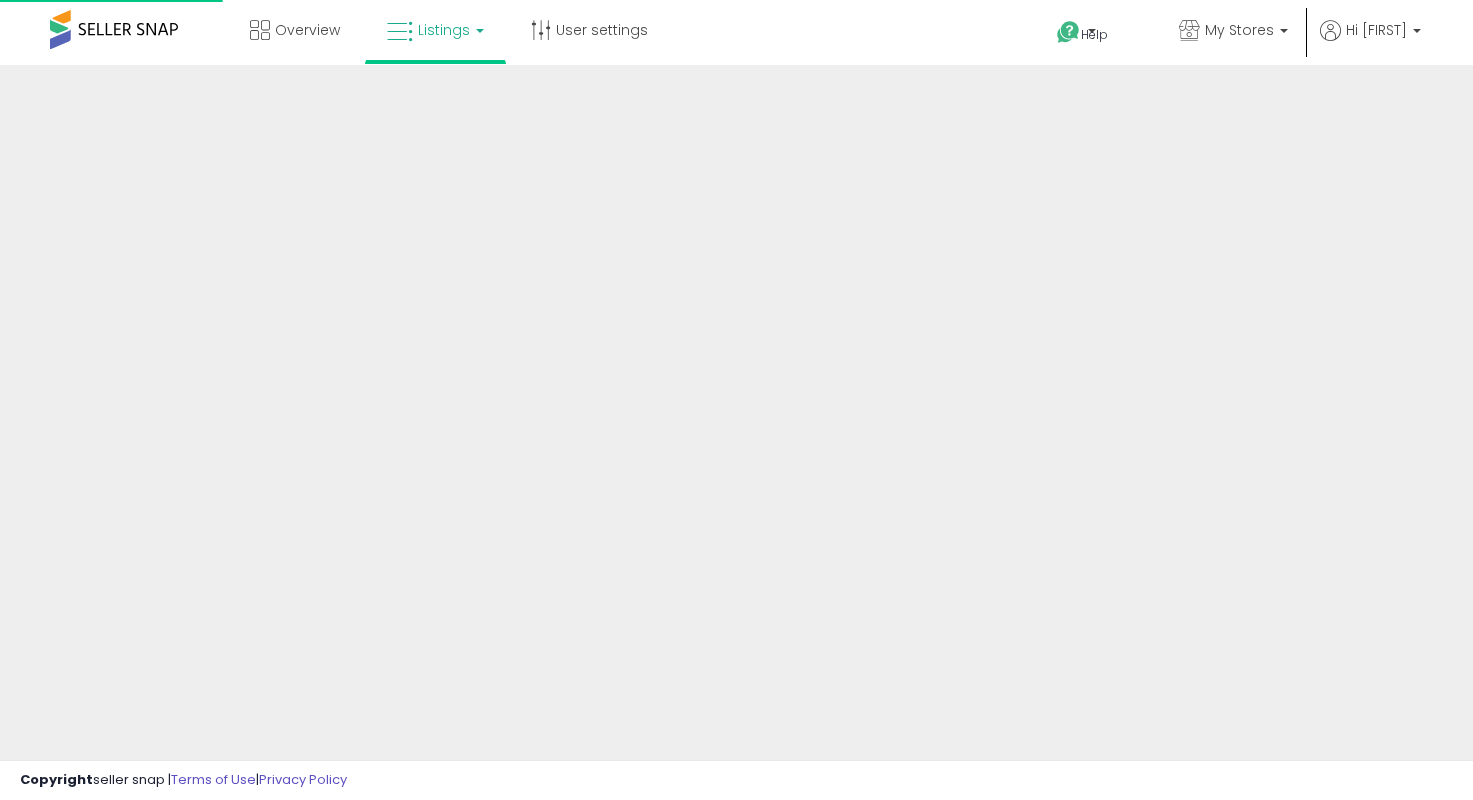 scroll, scrollTop: 0, scrollLeft: 0, axis: both 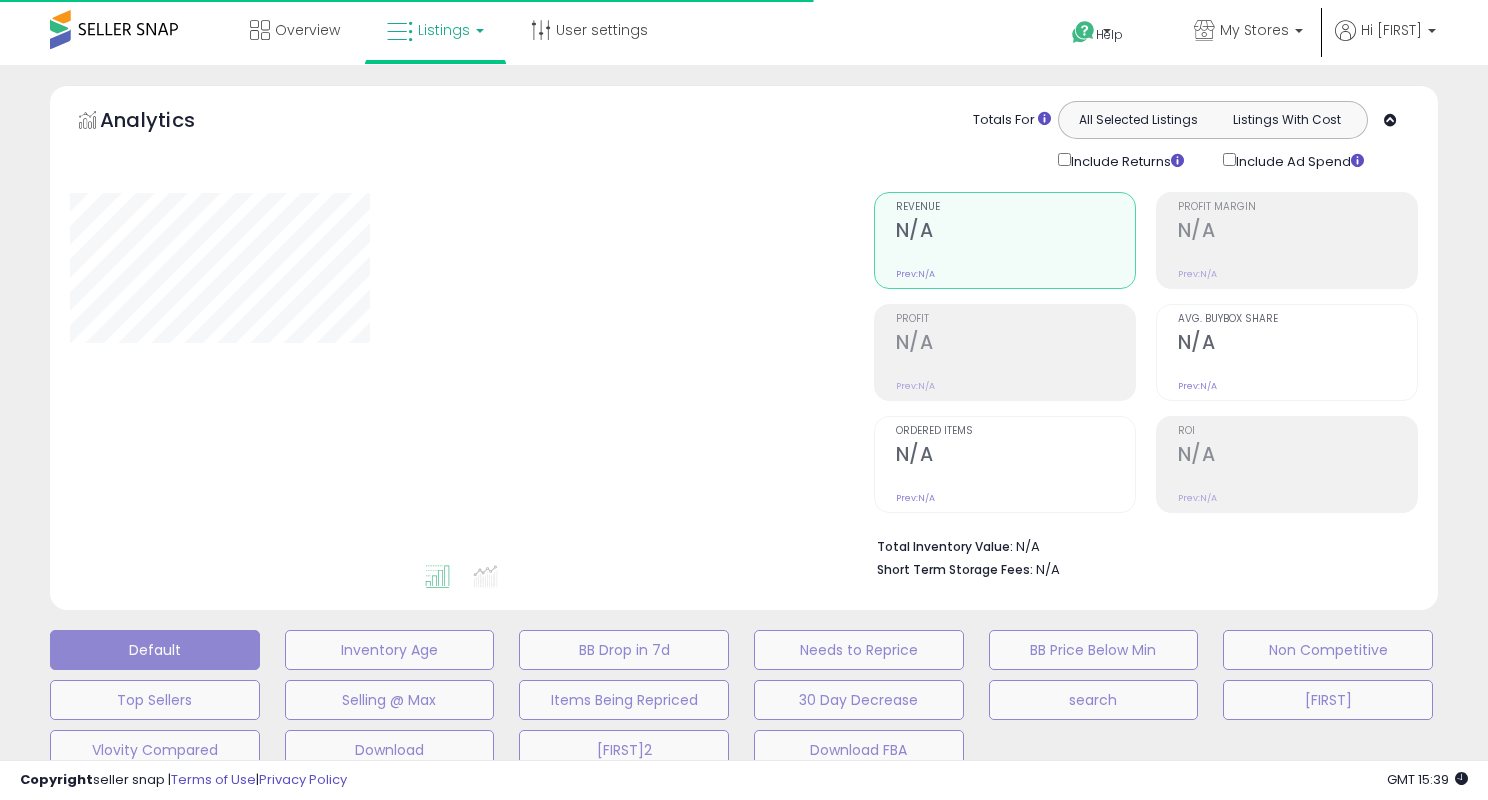 type on "*******" 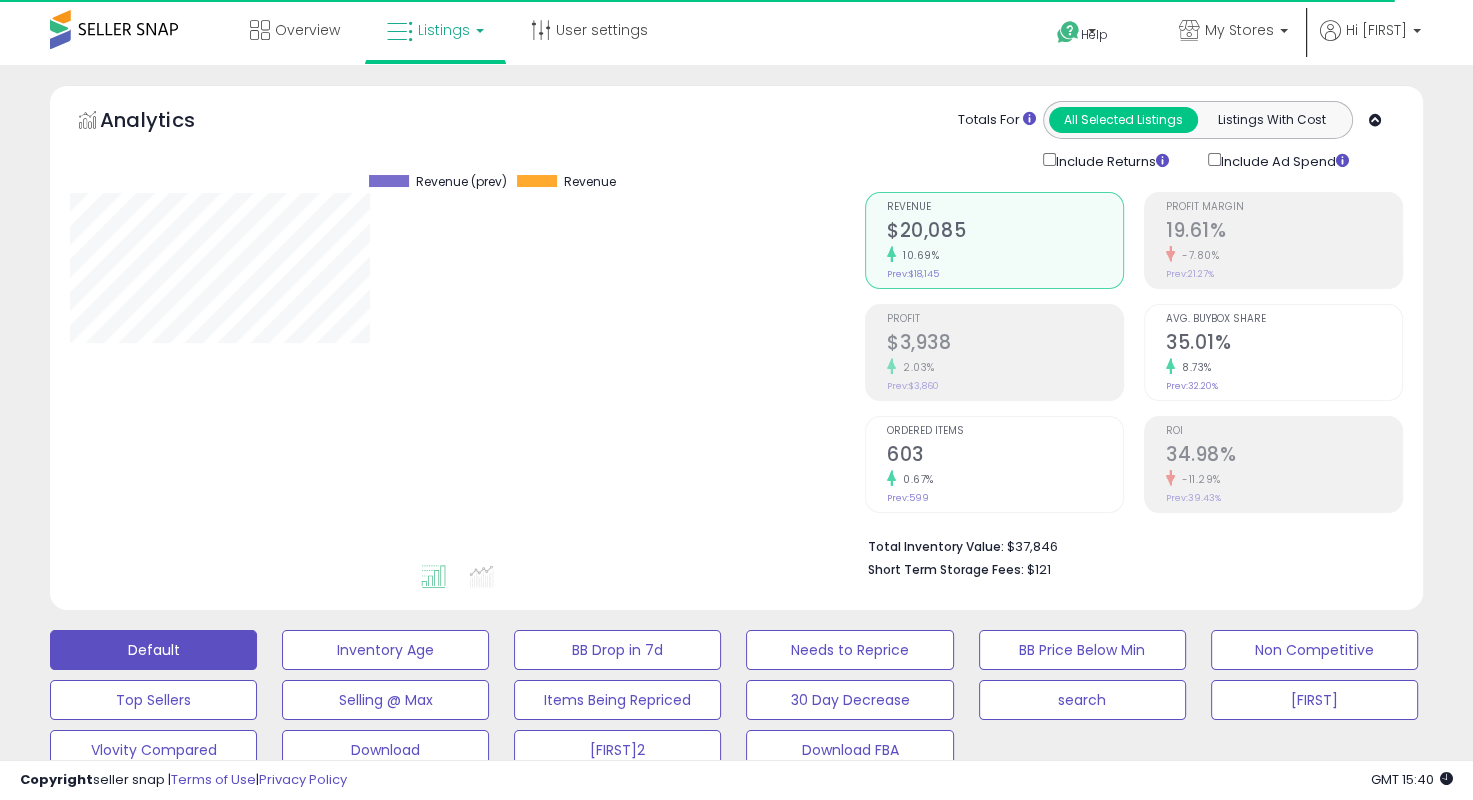 scroll, scrollTop: 999589, scrollLeft: 999204, axis: both 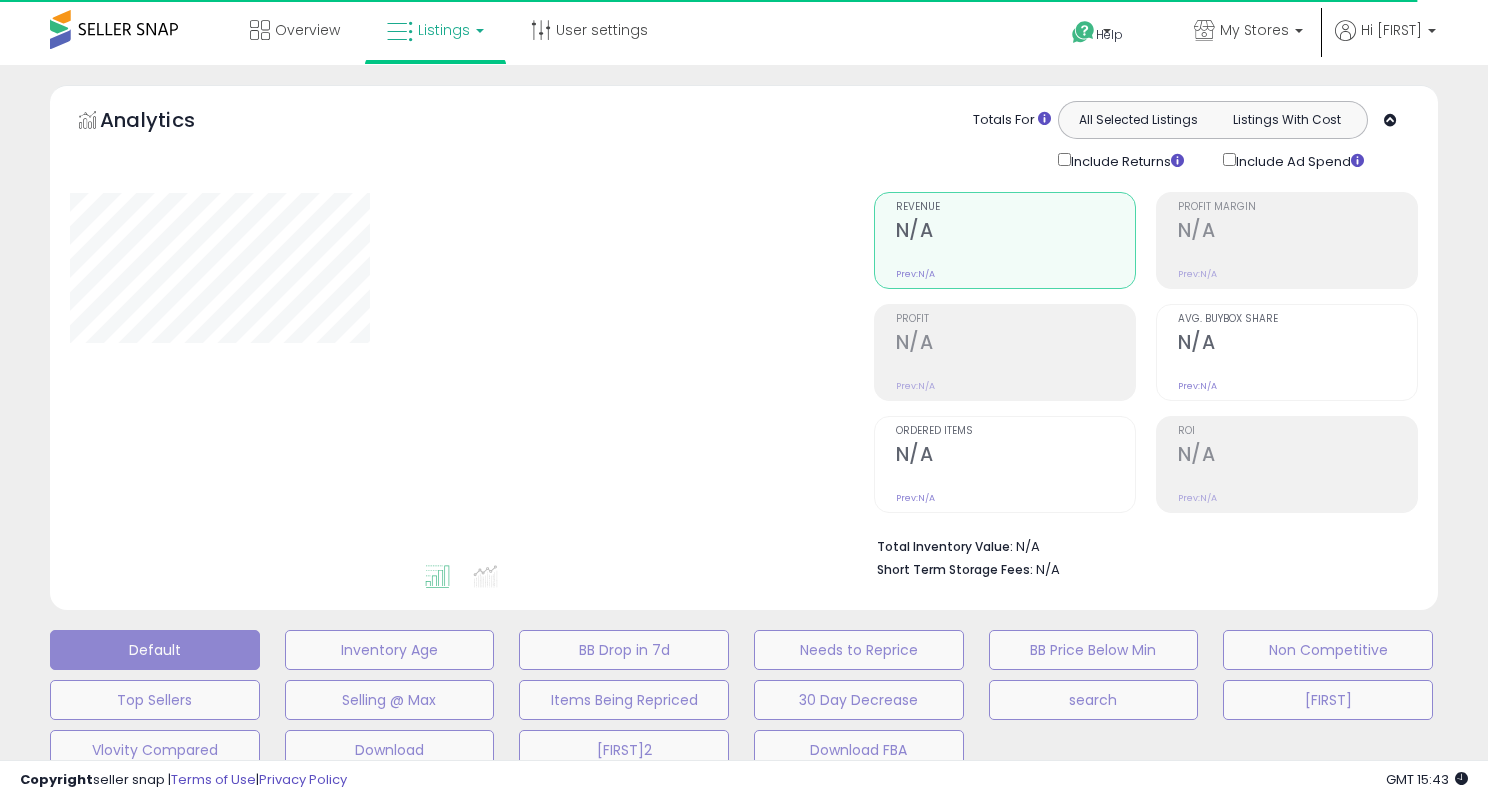 type on "*******" 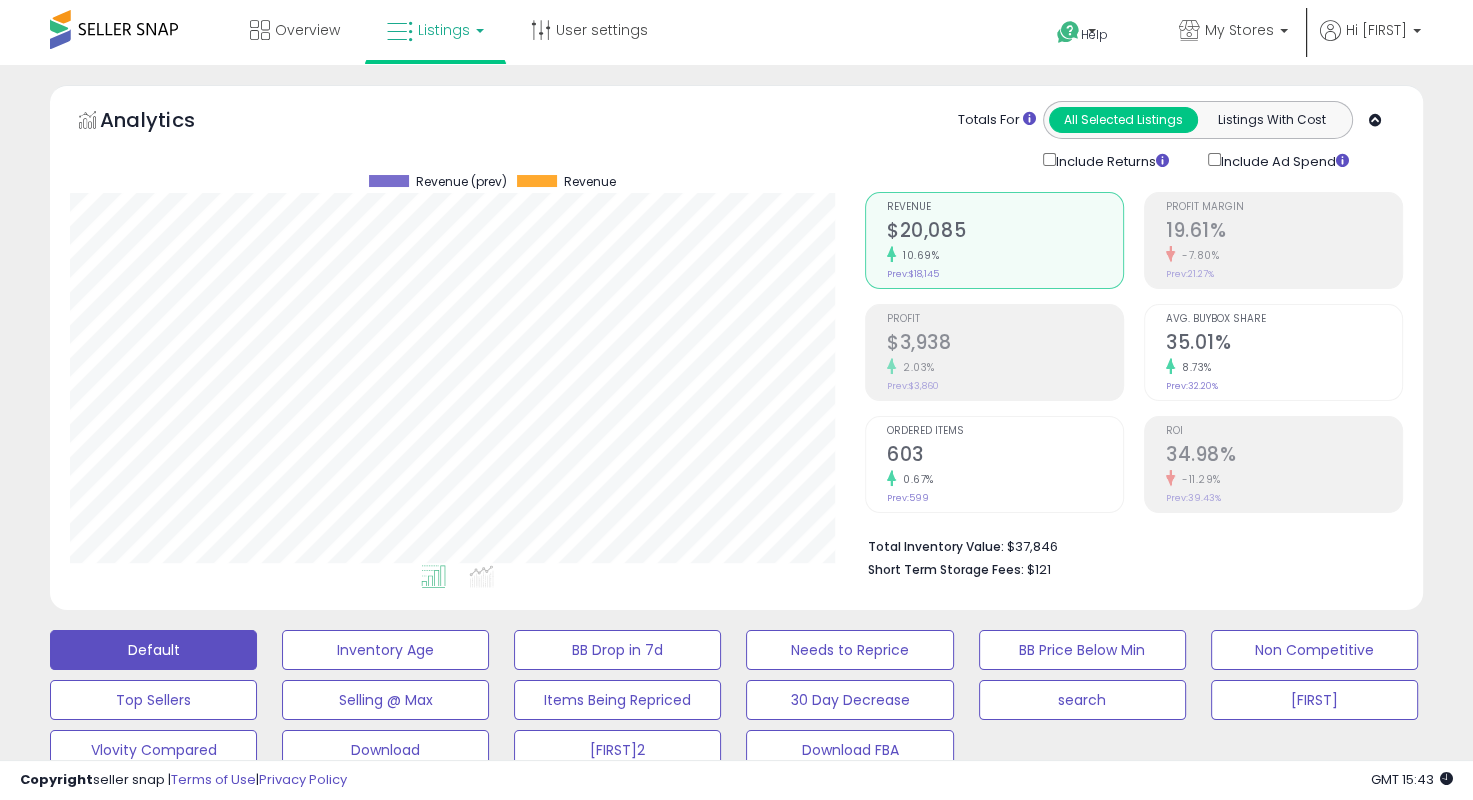 scroll, scrollTop: 999589, scrollLeft: 999204, axis: both 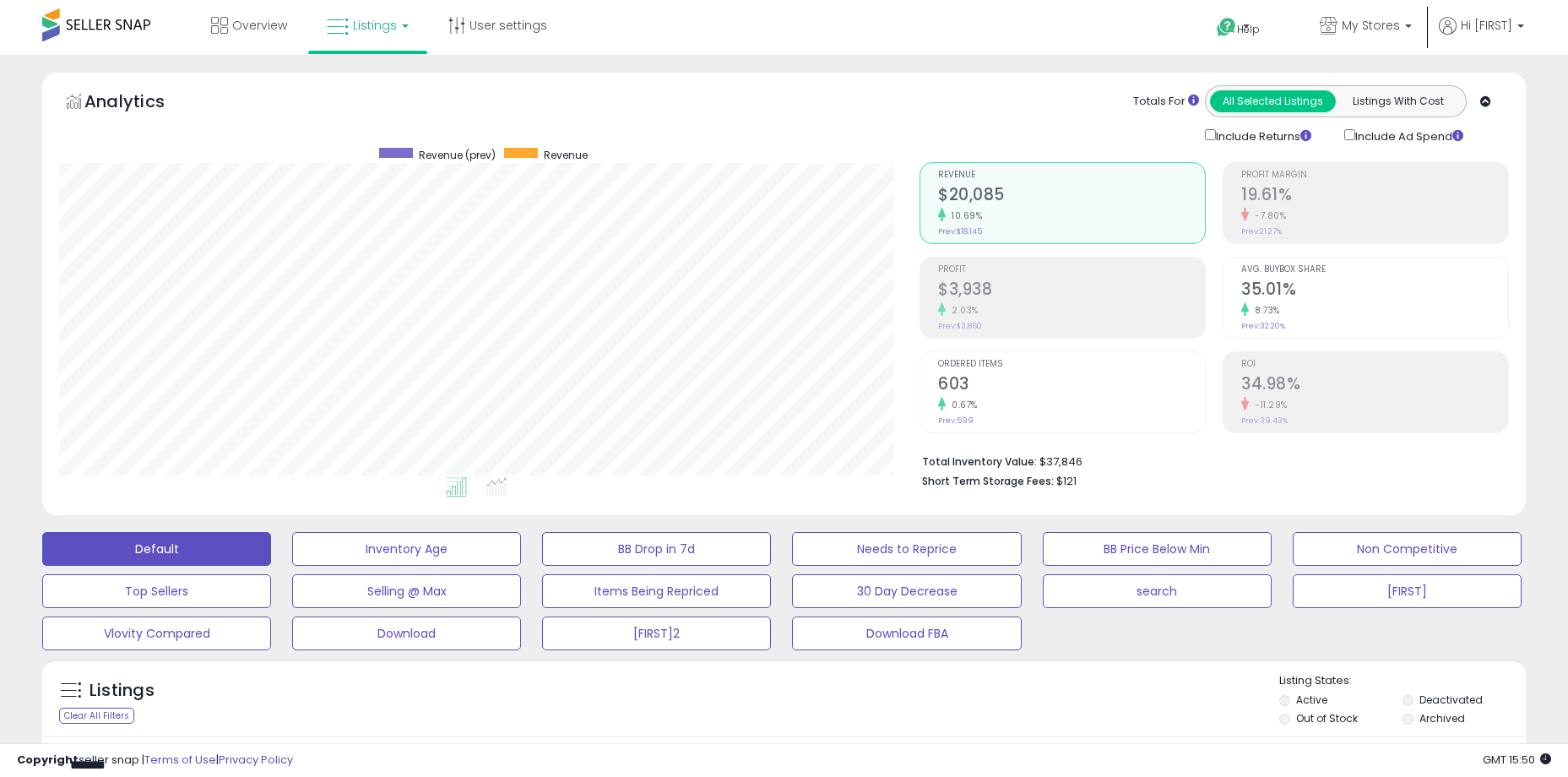 click on "Totals For
All Selected Listings
Listings With Cost
Include Returns
Include Ad Spend" at bounding box center (1207, 115) 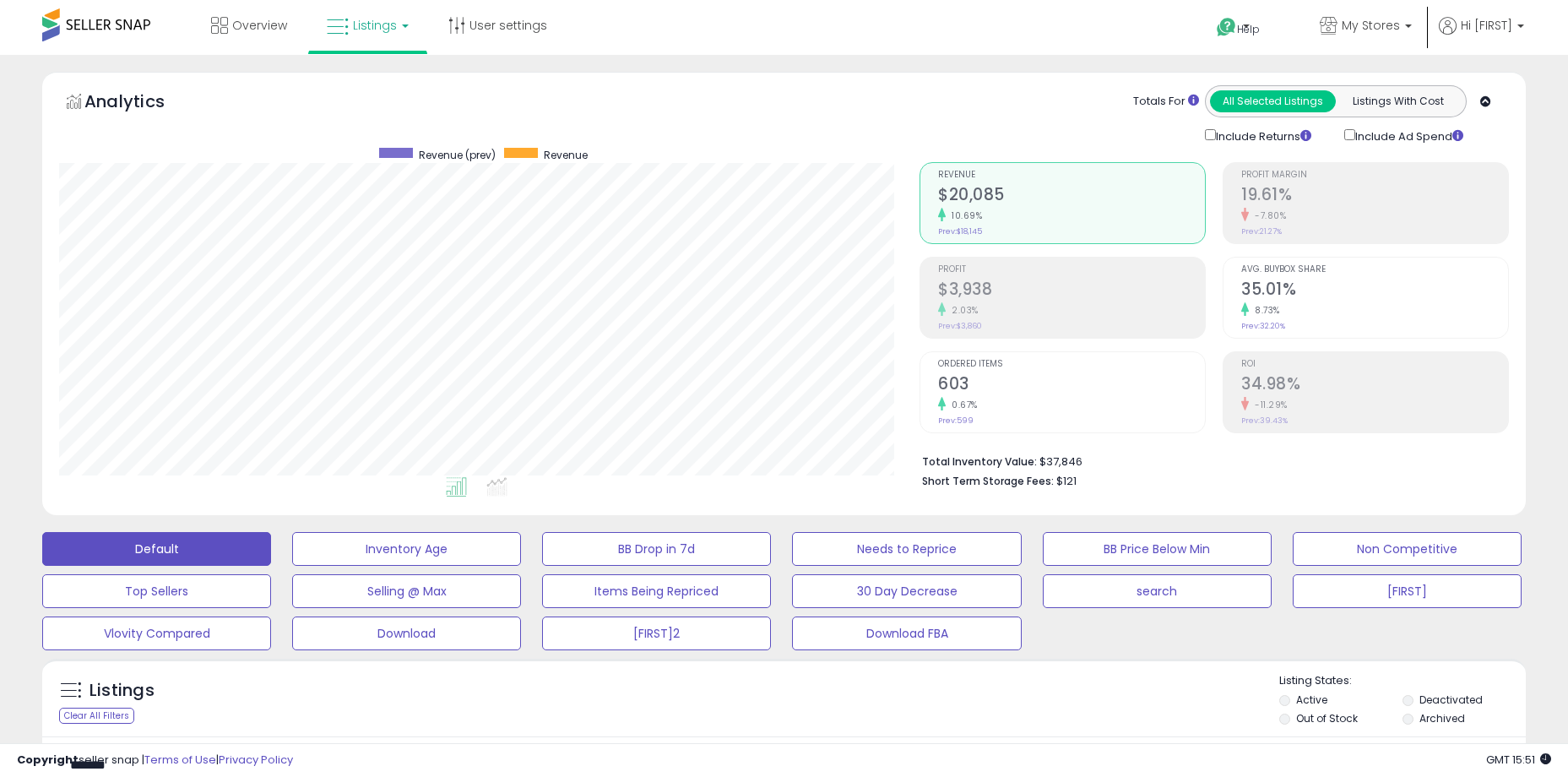 click on "Listings
Clear All Filters" at bounding box center (784, 1345) 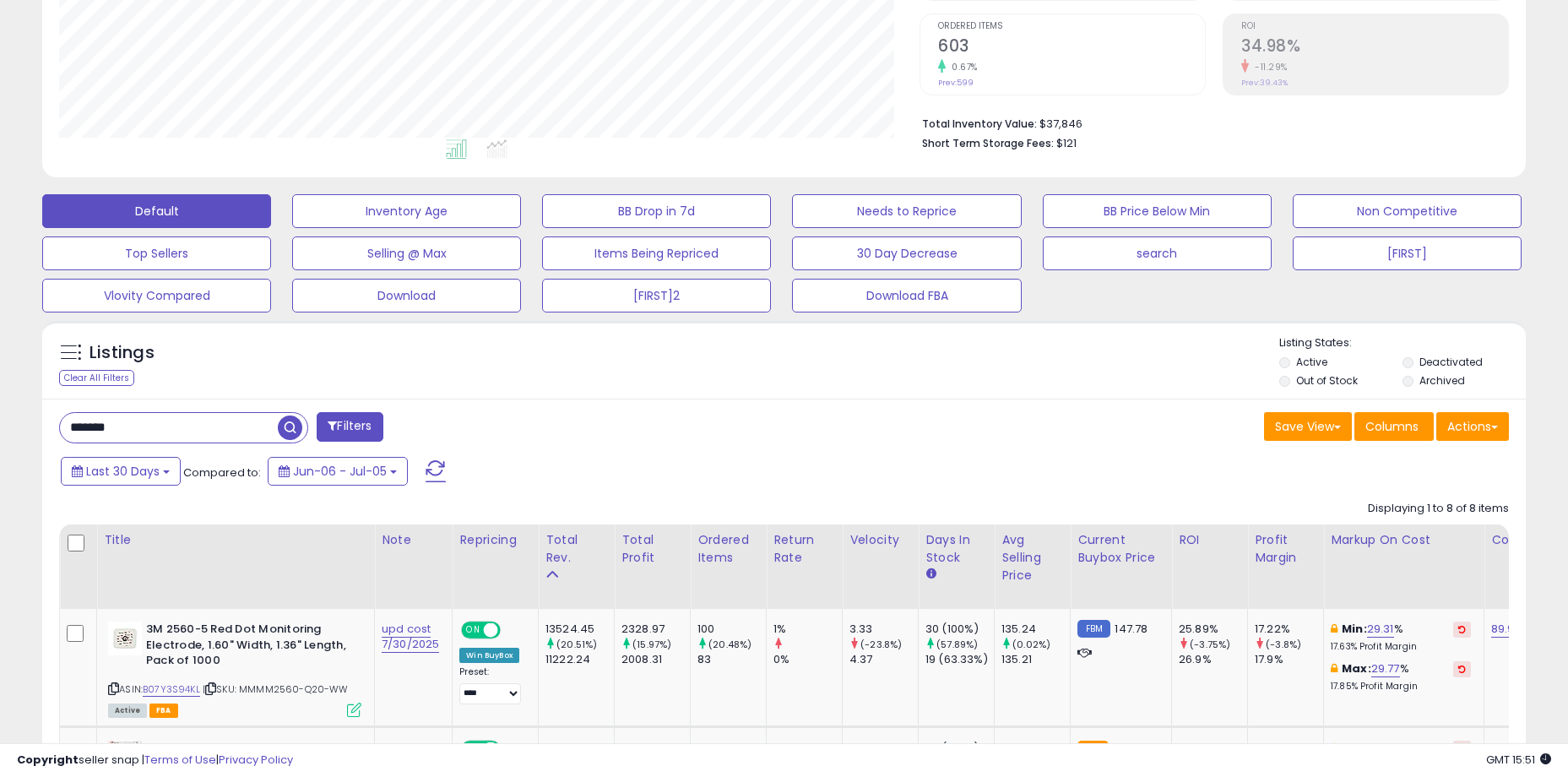 scroll, scrollTop: 0, scrollLeft: 0, axis: both 